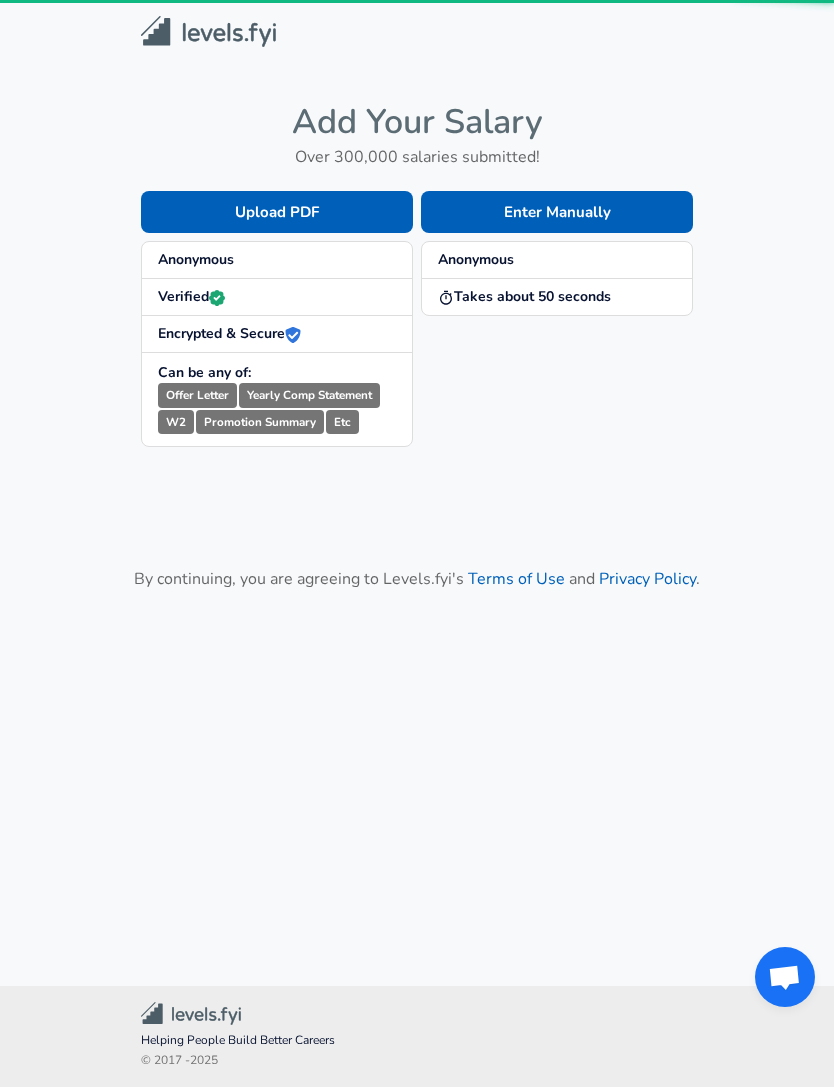 scroll, scrollTop: 0, scrollLeft: 0, axis: both 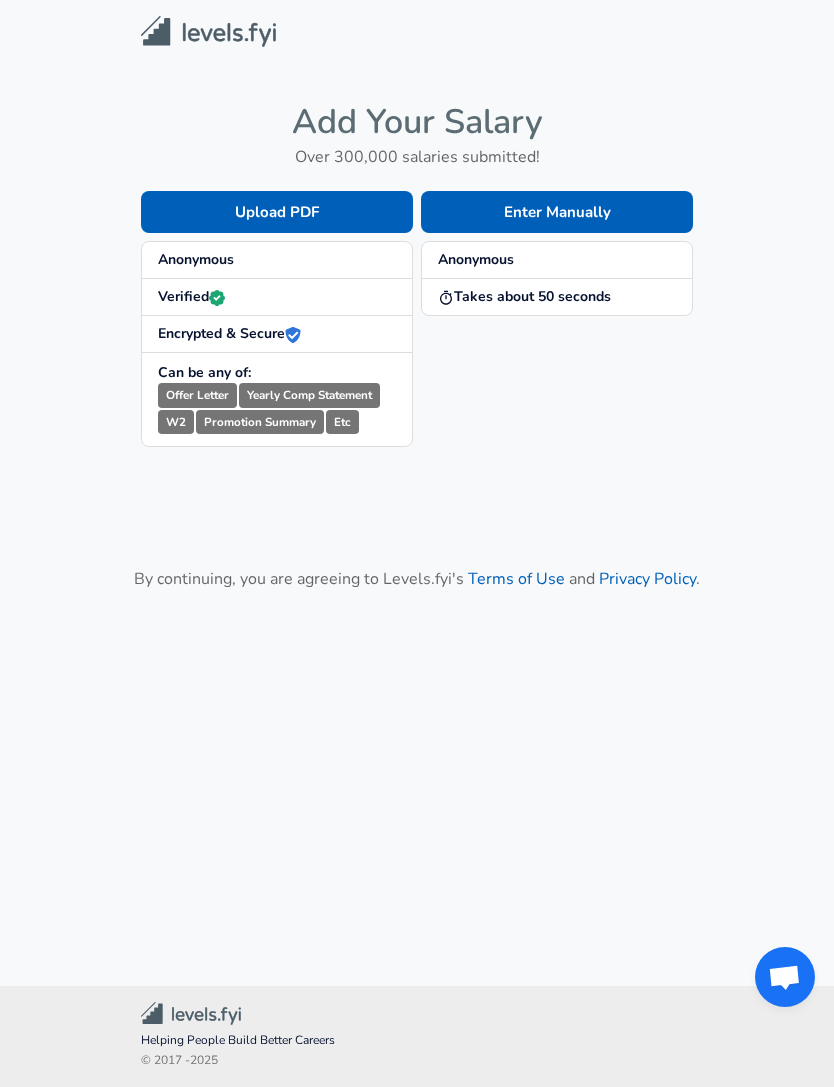 click on "Enter Manually" at bounding box center [557, 212] 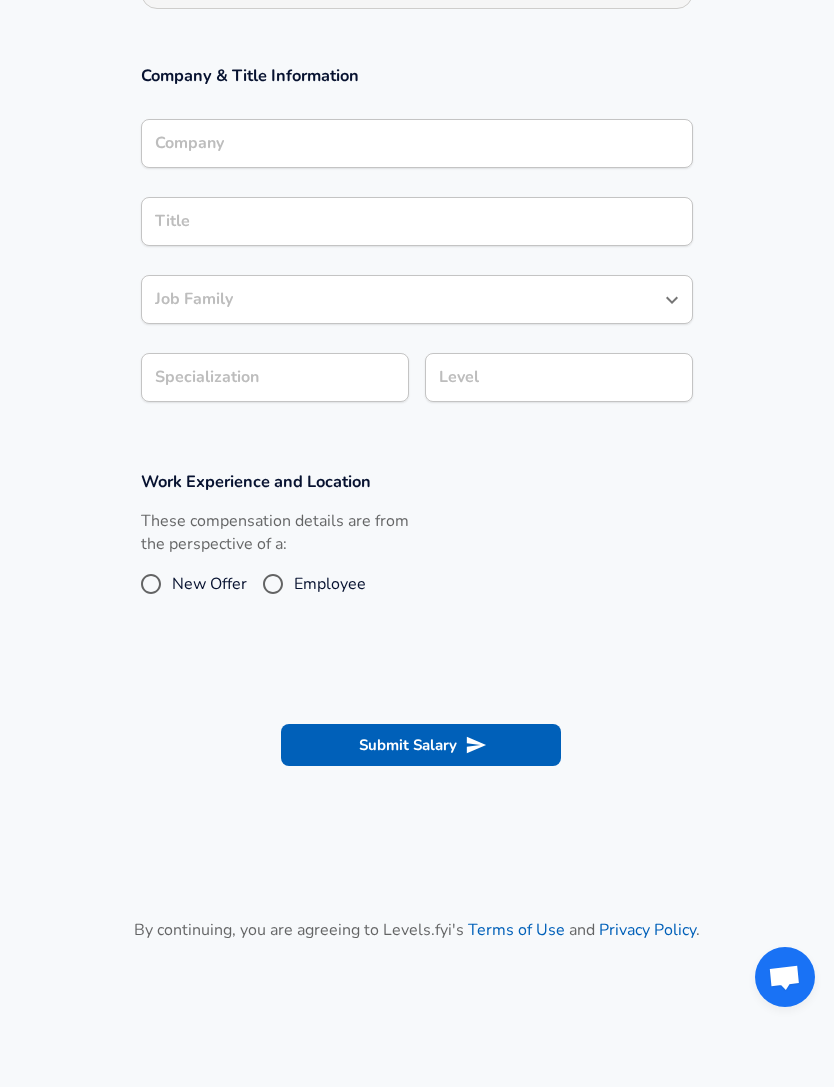 scroll, scrollTop: 369, scrollLeft: 0, axis: vertical 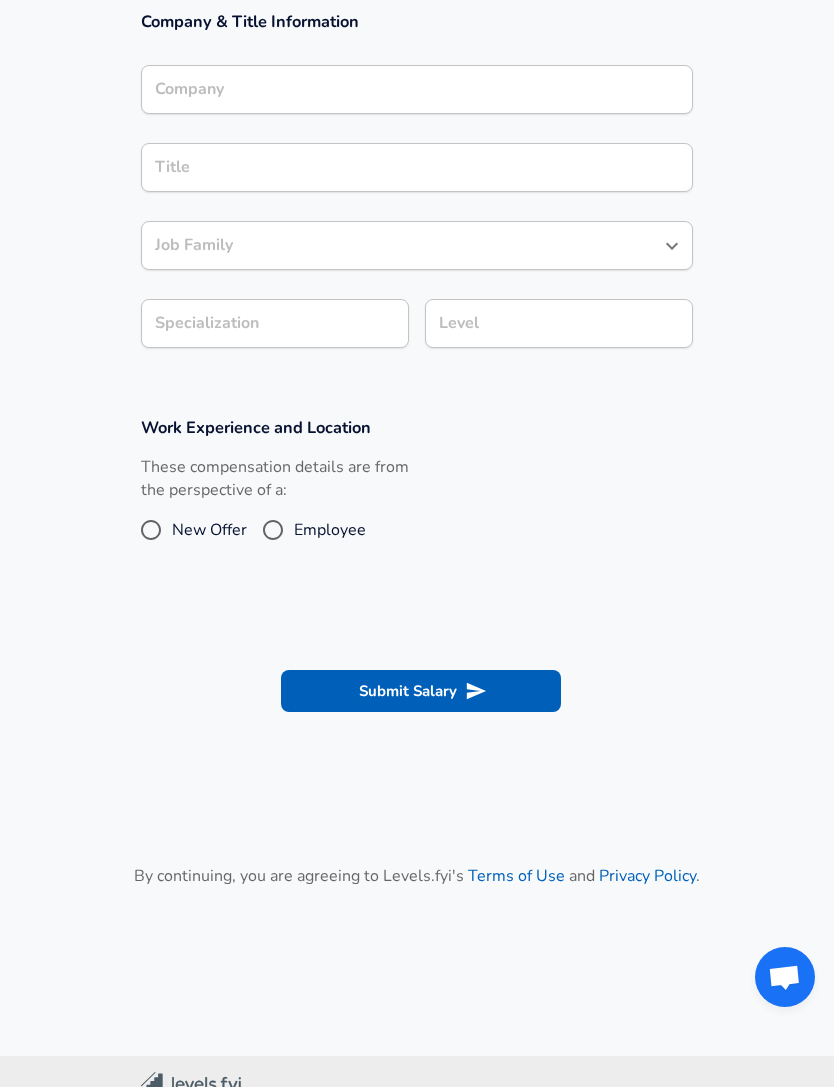 click on "Employee" at bounding box center [330, 530] 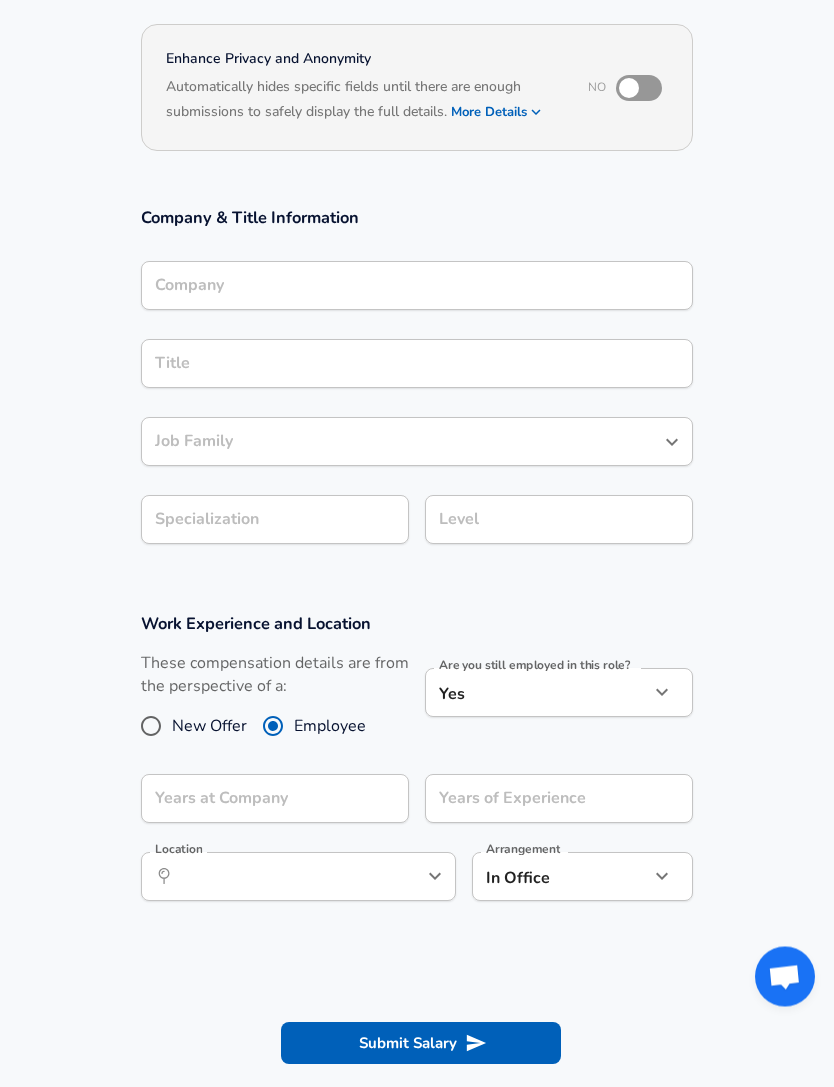 scroll, scrollTop: 153, scrollLeft: 0, axis: vertical 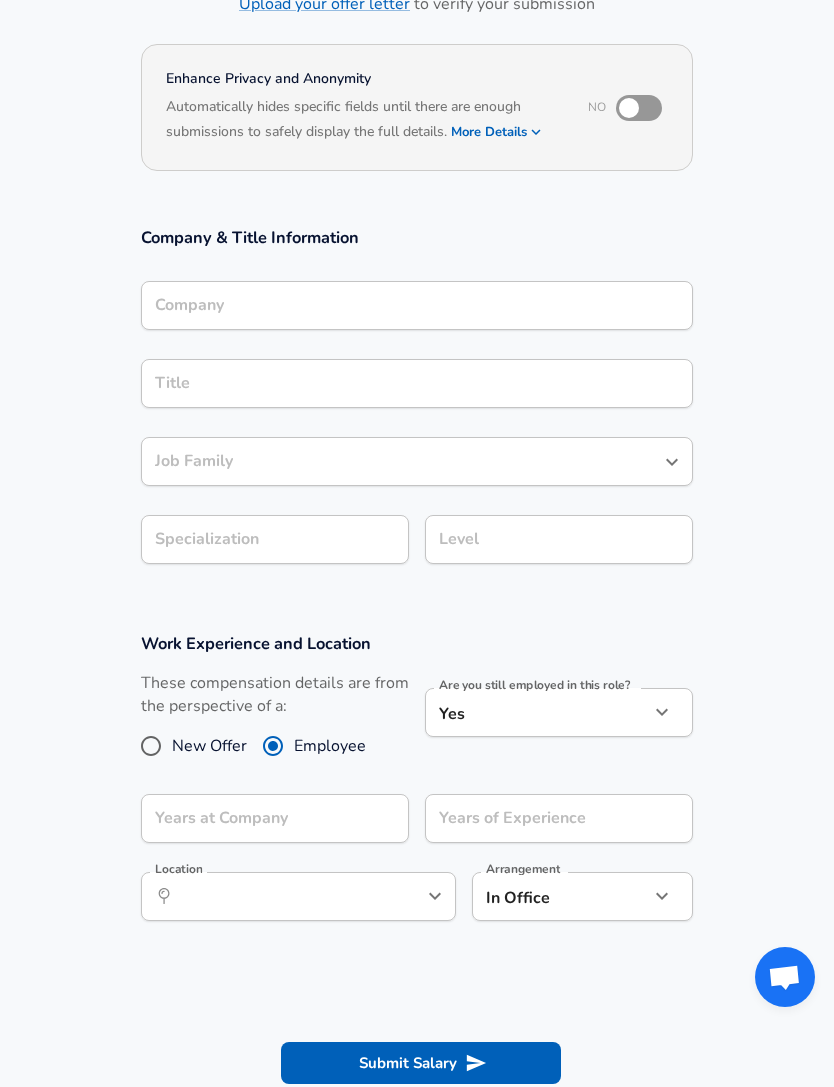click on "Yes yes Are you still employed in this role?" at bounding box center (559, 712) 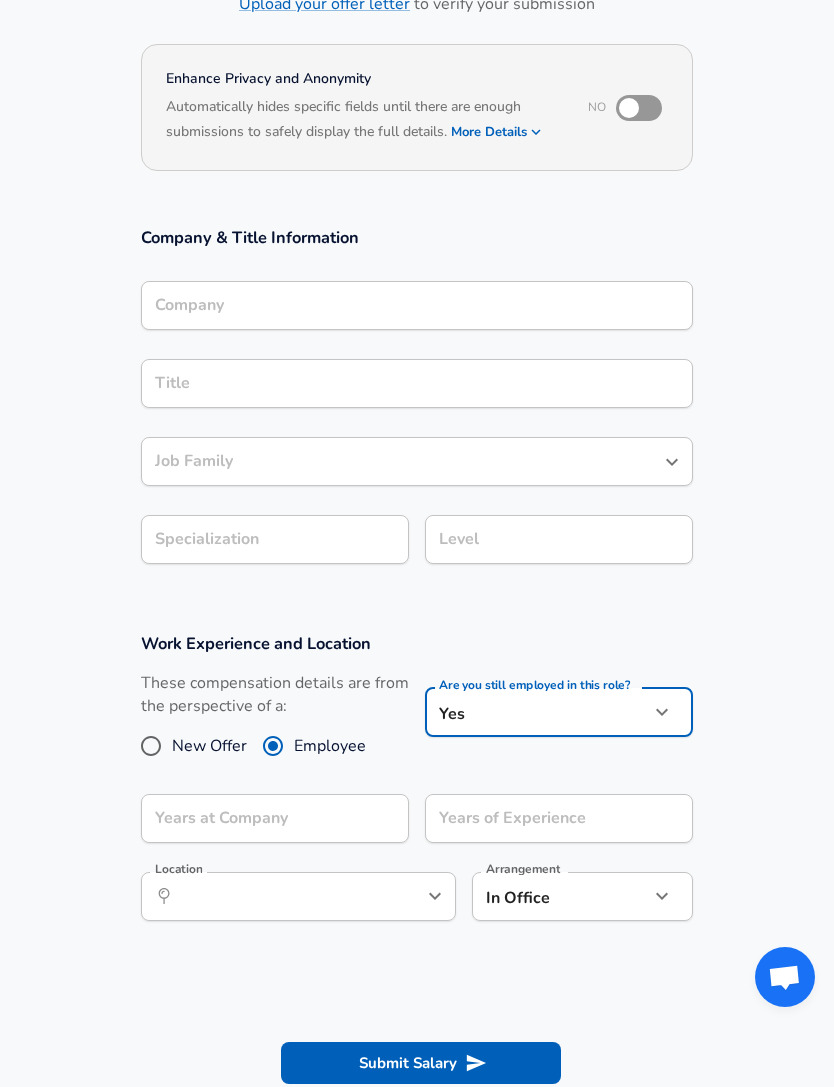 click on "Company" at bounding box center (417, 305) 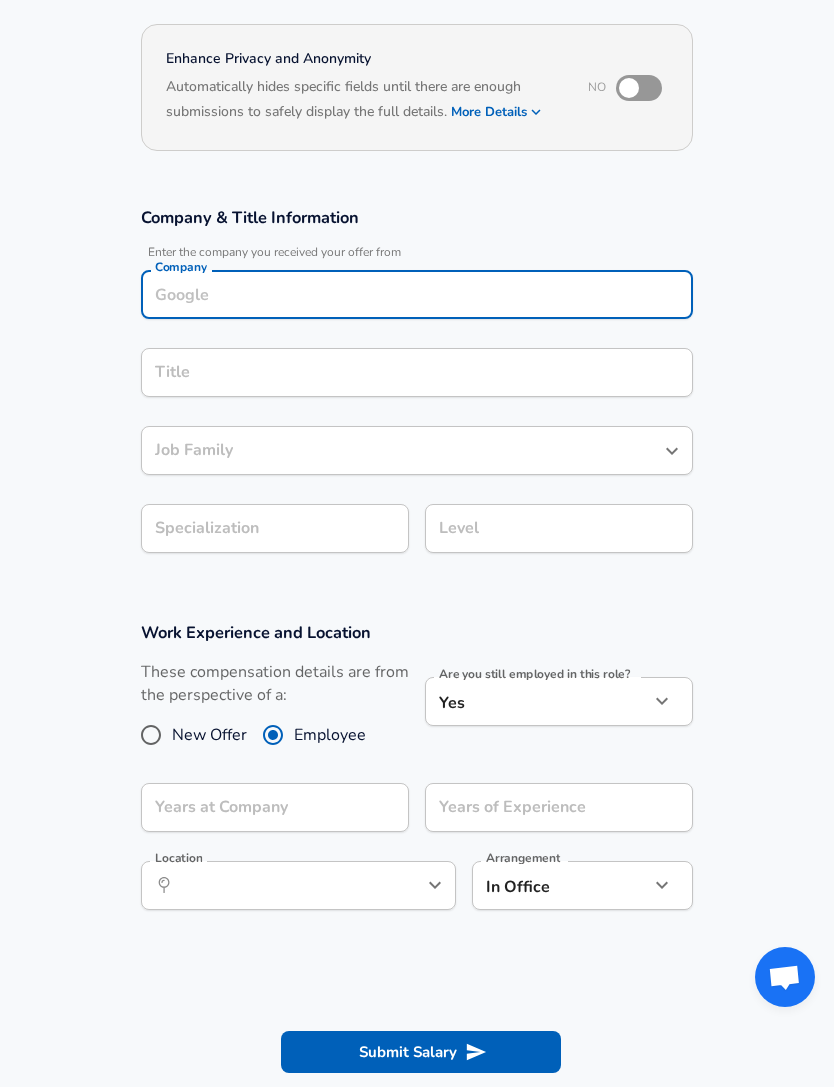 scroll, scrollTop: 153, scrollLeft: 0, axis: vertical 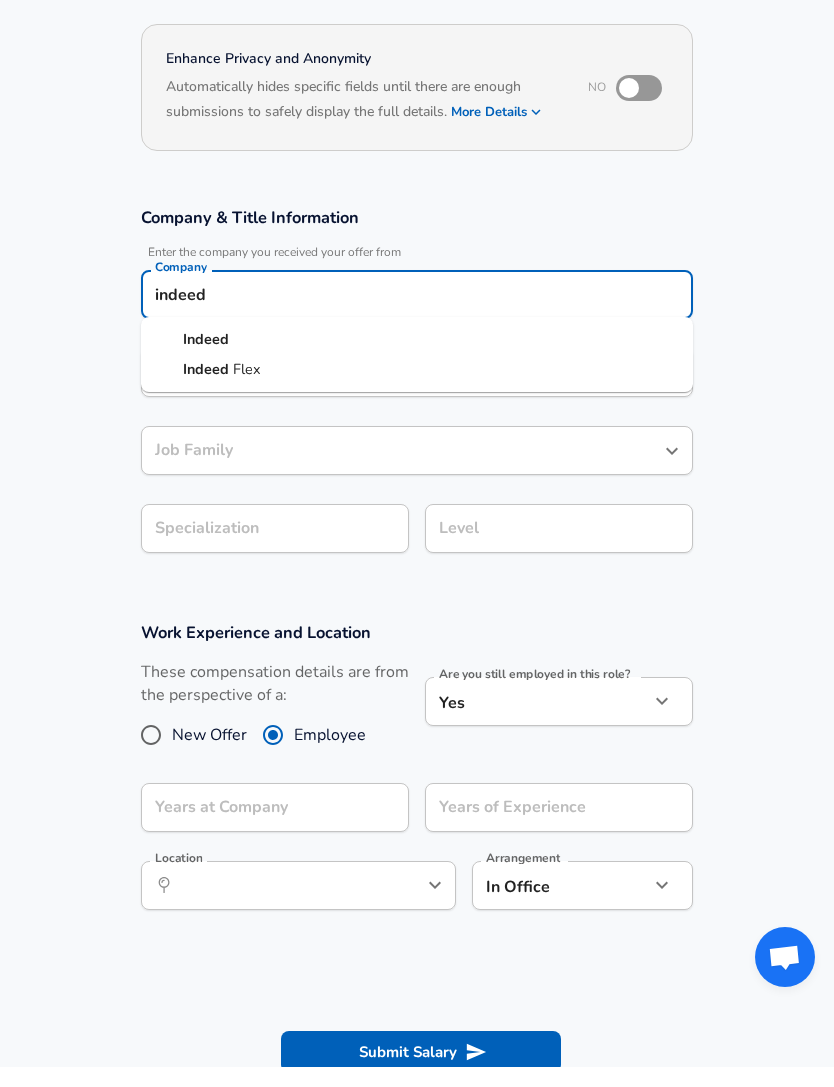 click on "Indeed" at bounding box center [206, 359] 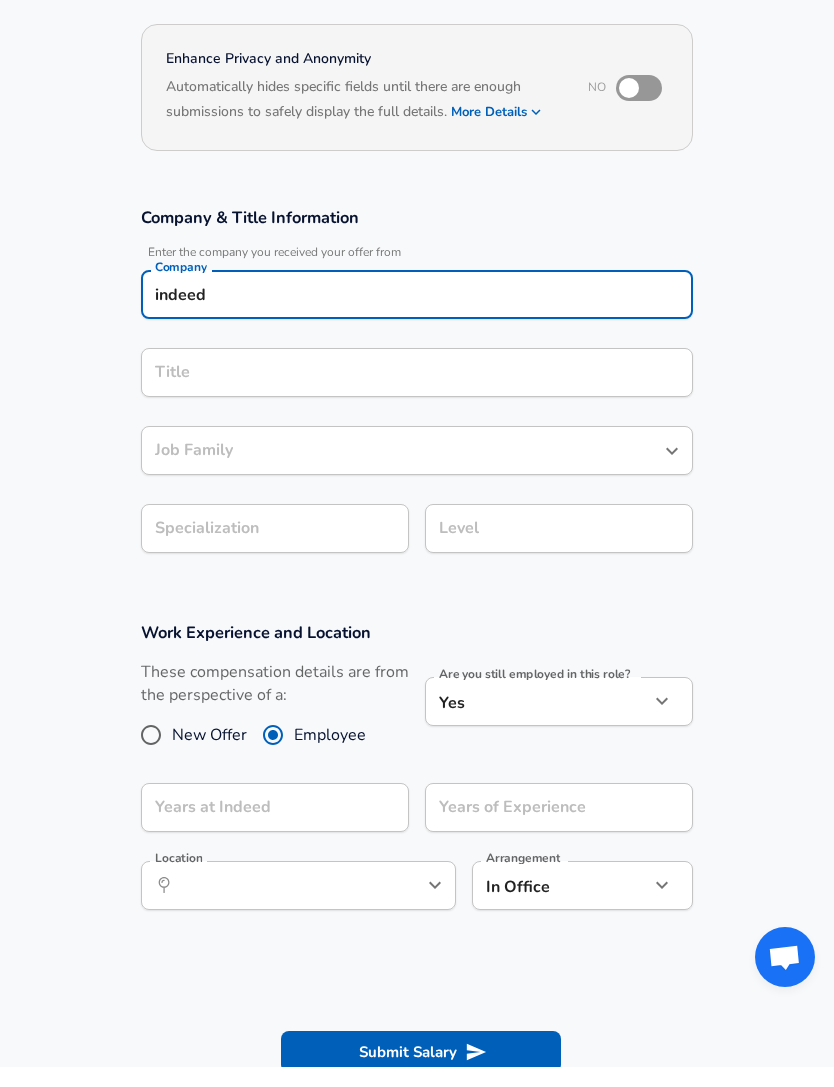 type on "Indeed" 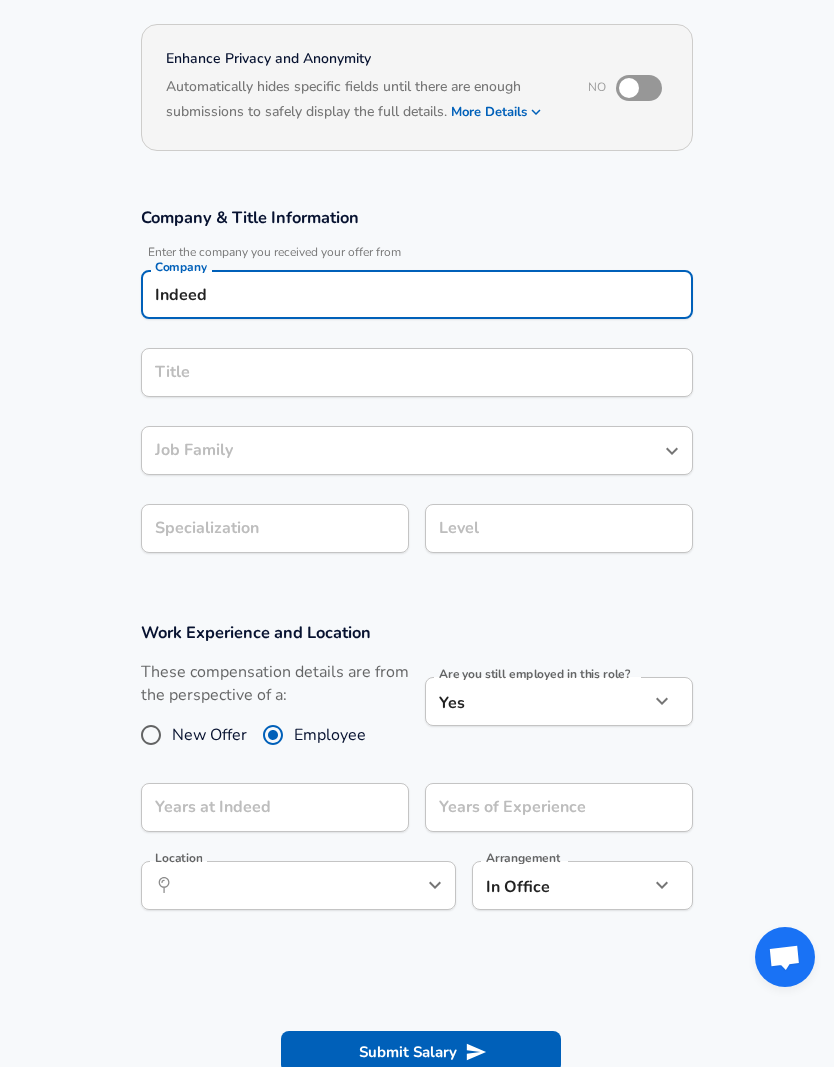 click on "Title Title" at bounding box center [417, 391] 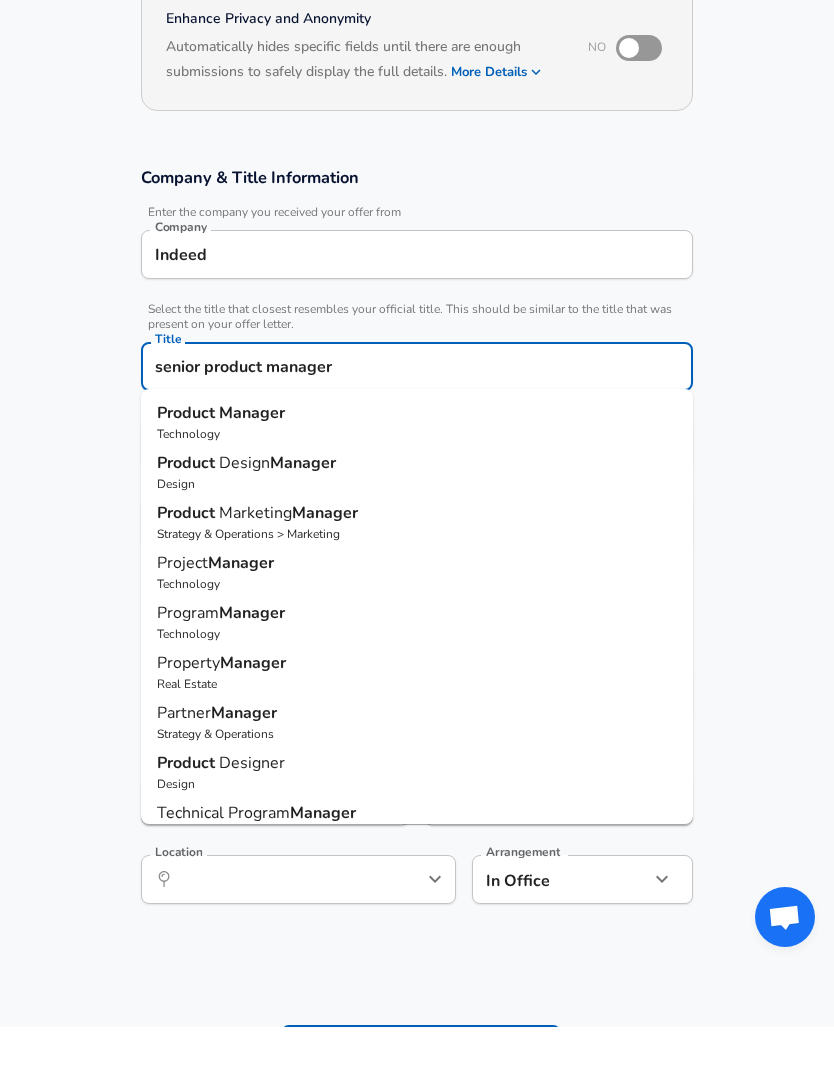 scroll, scrollTop: 0, scrollLeft: 0, axis: both 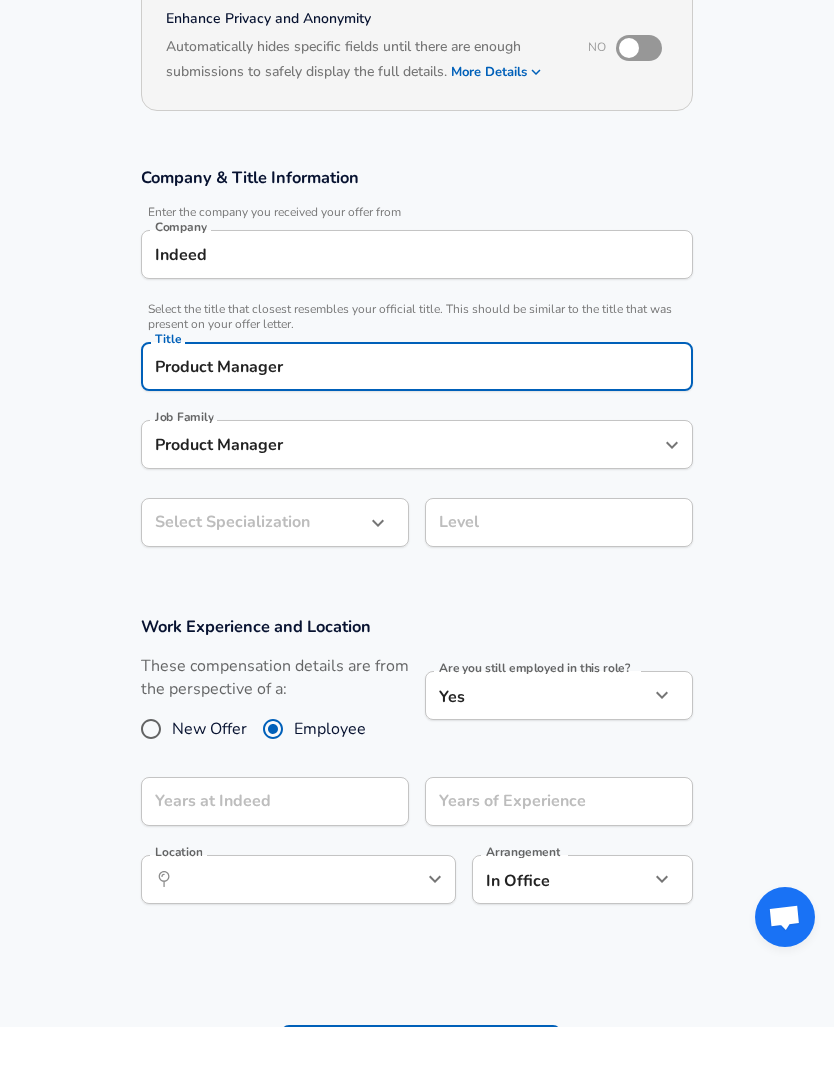 click on "Company Indeed Company Title Product Manager Title Job Family Product Manager Job Family Select Specialization Internal Internal Select Specialization Level L4 / Senior Product Manager Level Work Experience and Location New Offer Employee Yes" at bounding box center (417, 390) 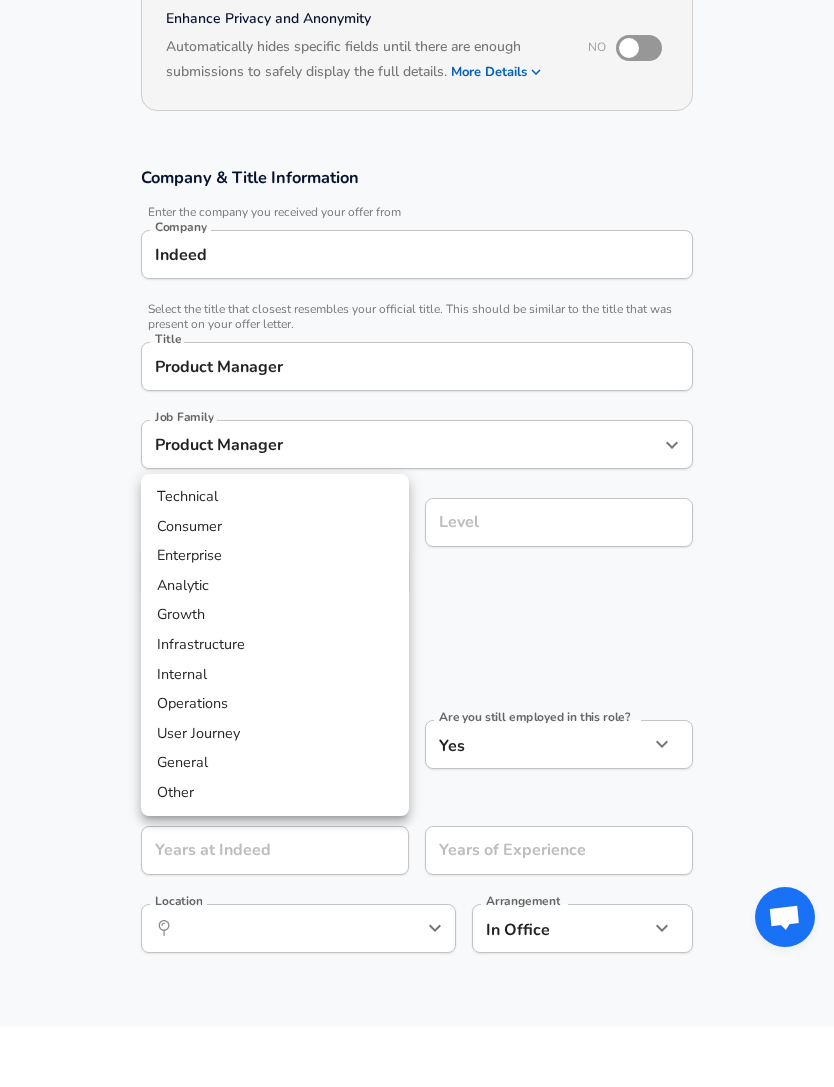 scroll, scrollTop: 273, scrollLeft: 0, axis: vertical 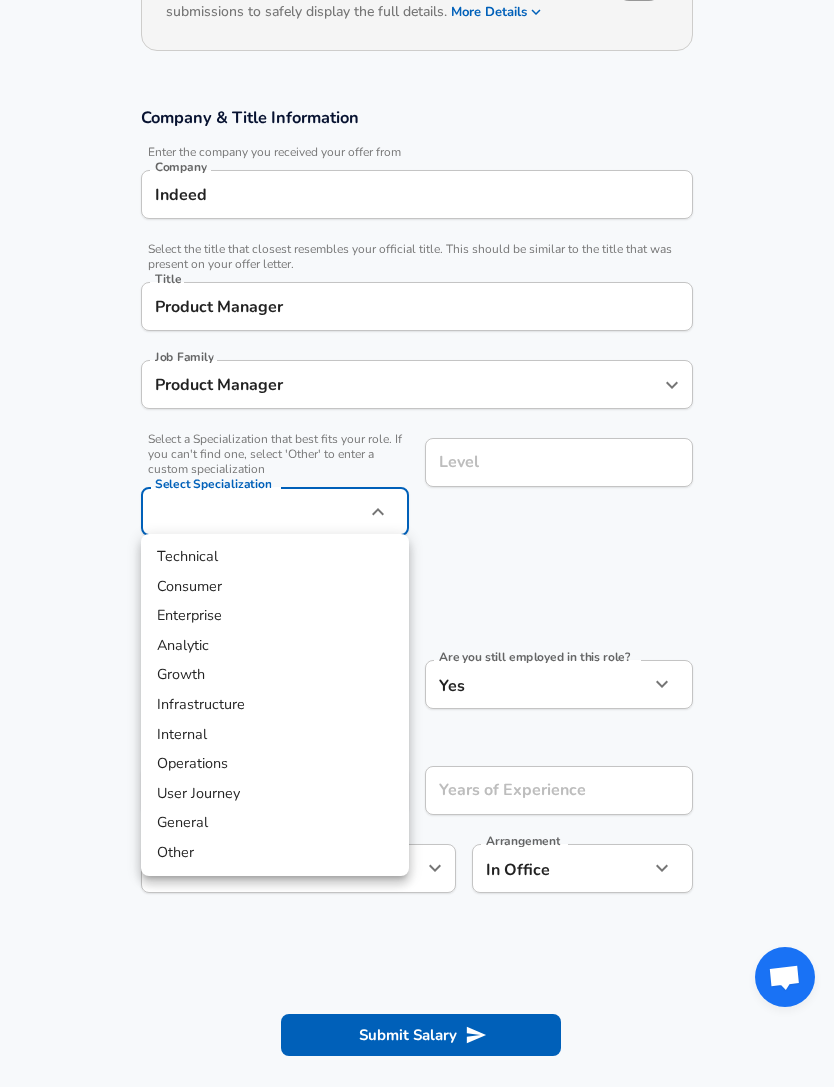 click at bounding box center (417, 543) 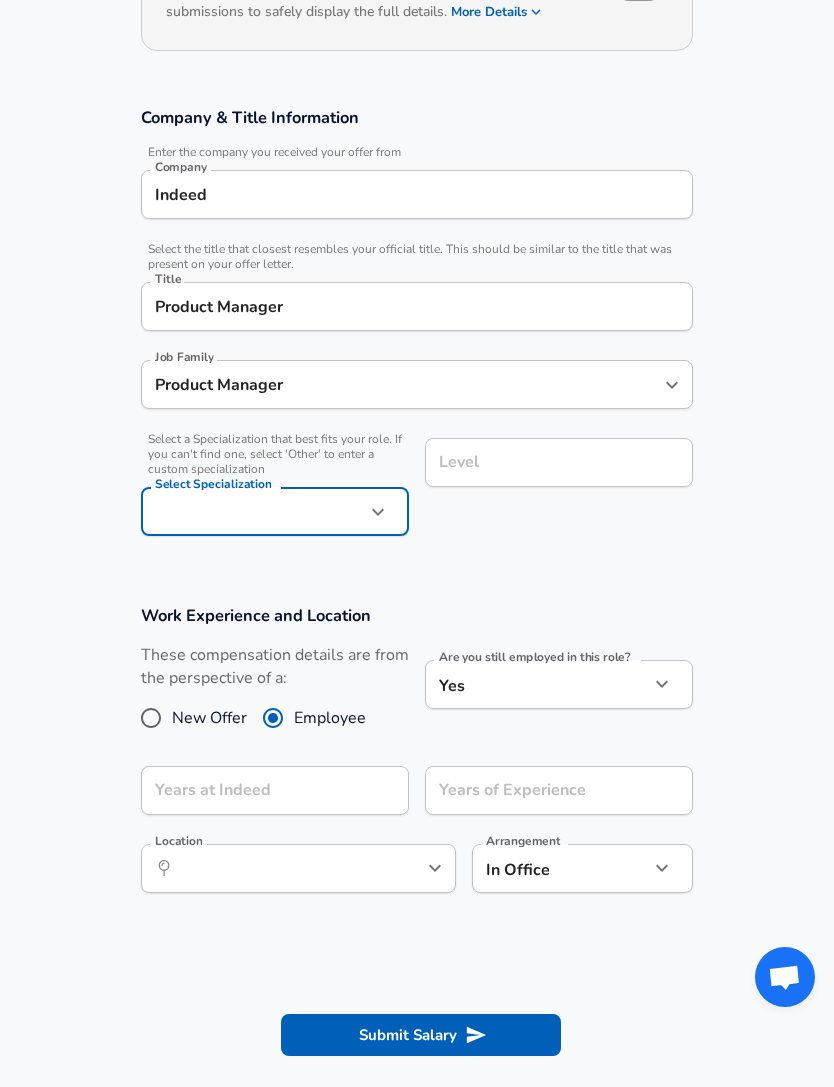 click on "Level Level" at bounding box center [551, 485] 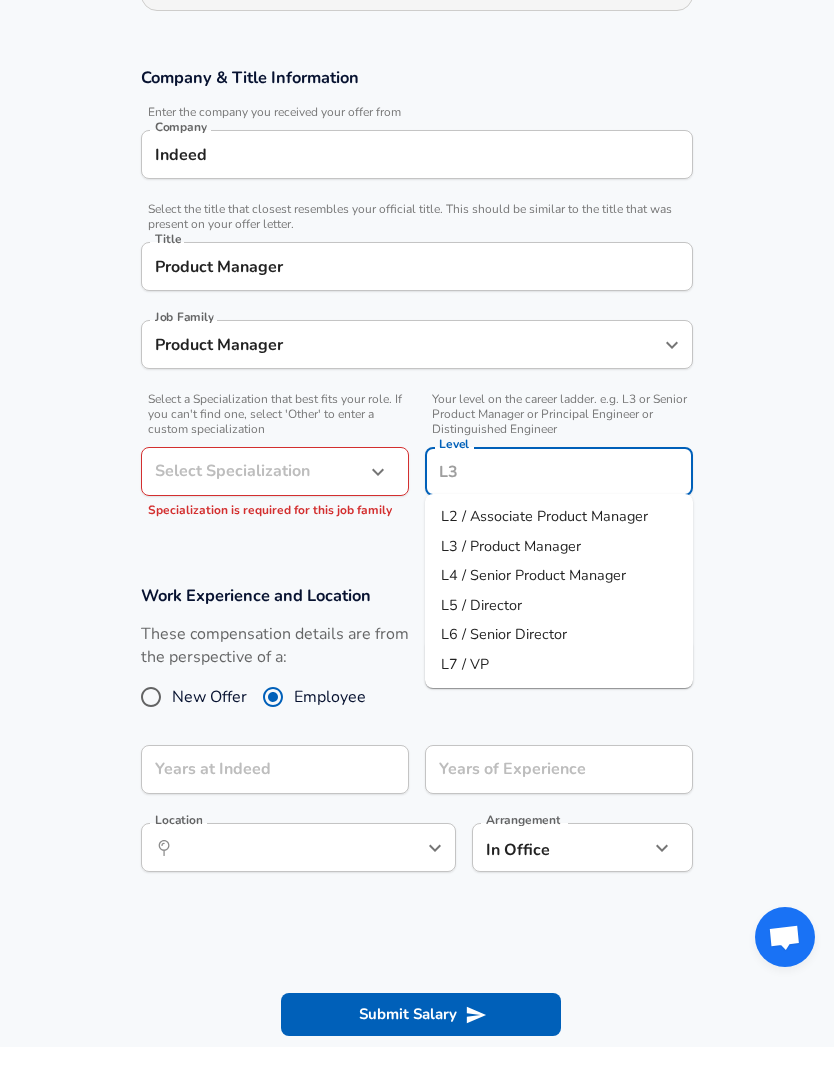 click on "L4 / Senior Product Manager" at bounding box center [533, 615] 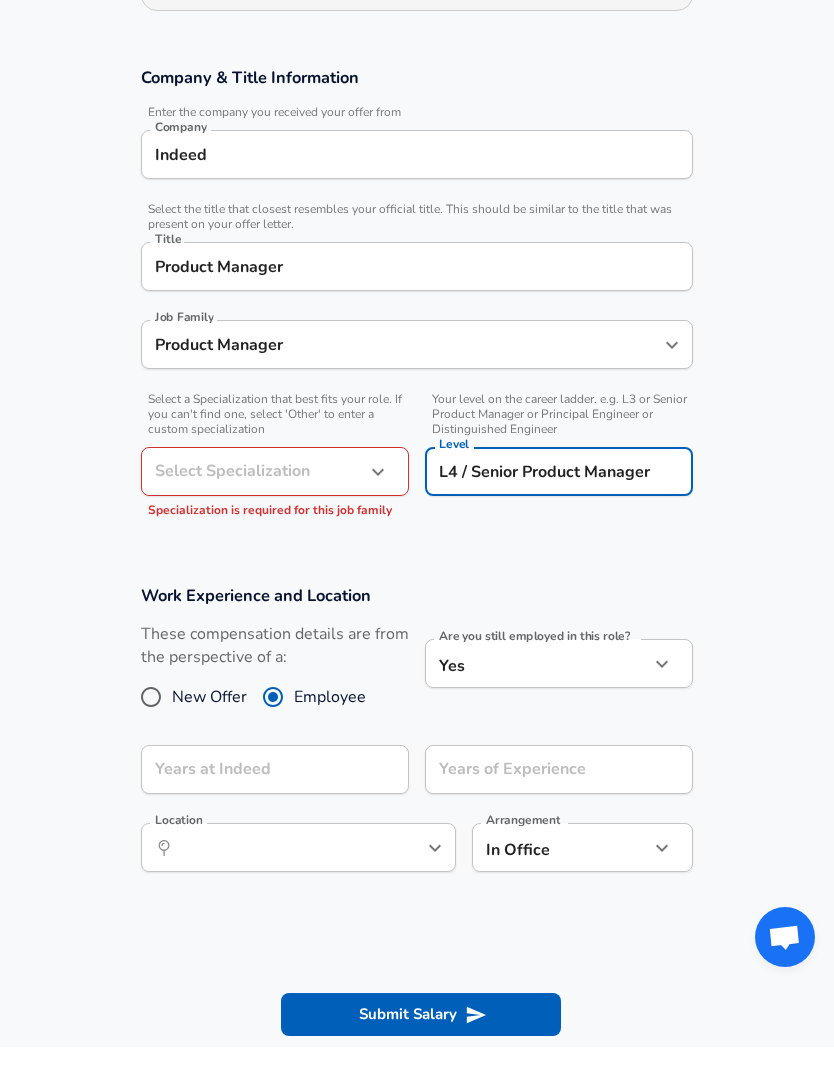 click on "Company Indeed Company Title Product Manager Title Job Family Product Manager Job Family Select Specialization Select Specialization Specialization is required for this job family Your level on the career ladder. e.g. L3 or Senior Product Manager or Principal Engineer or Distinguished Engineer Level L4 / Senior Product Manager Level" at bounding box center [417, 342] 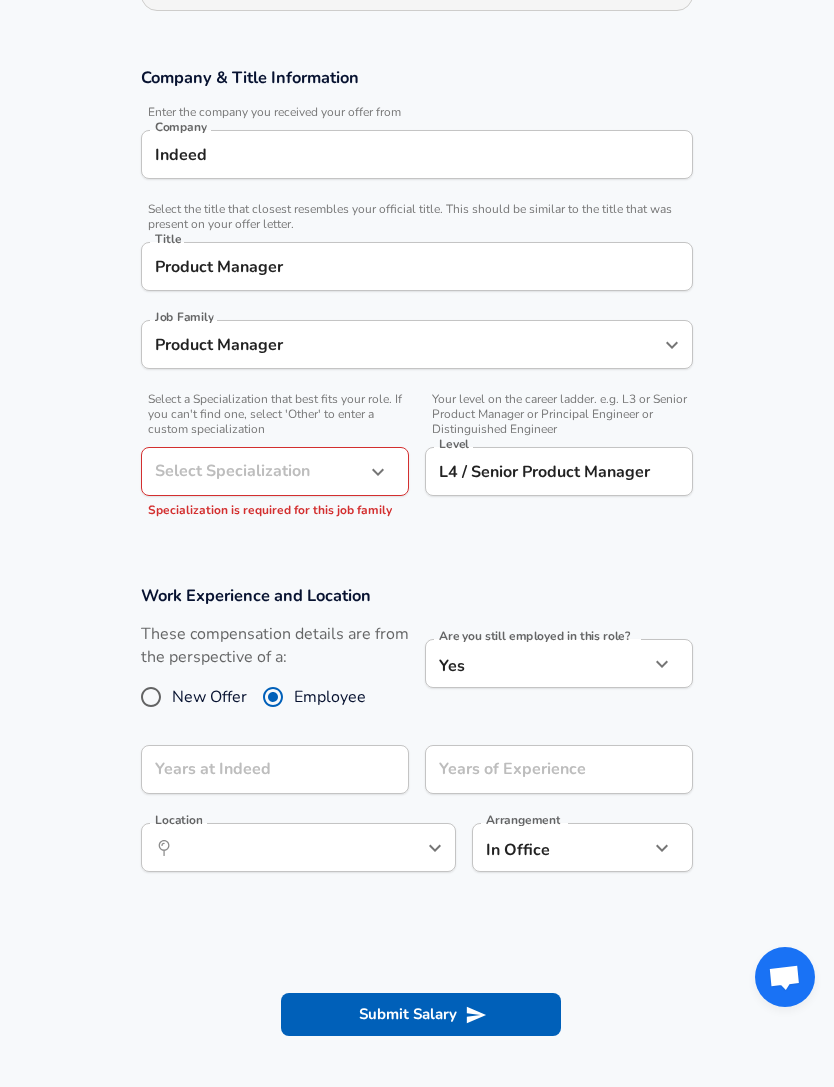 click on "Restart Add Your Salary Upload your offer letter   to verify your submission Enhance Privacy and Anonymity No Automatically hides specific fields until there are enough submissions to safely display the full details.   More Details Based on your submission and the data points that we have already collected, we will automatically hide and anonymize specific fields if there aren't enough data points to remain sufficiently anonymous. Company & Title Information   Enter the company you received your offer from Company Indeed Company   Select the title that closest resembles your official title. This should be similar to the title that was present on your offer letter. Title Product Manager Title Job Family Product Manager Job Family   Select a Specialization that best fits your role. If you can't find one, select 'Other' to enter a custom specialization Select Specialization ​ Select Specialization Specialization is required for this job family   Level L4 / Senior Product Manager Level New Offer Employee Yes" at bounding box center [417, 230] 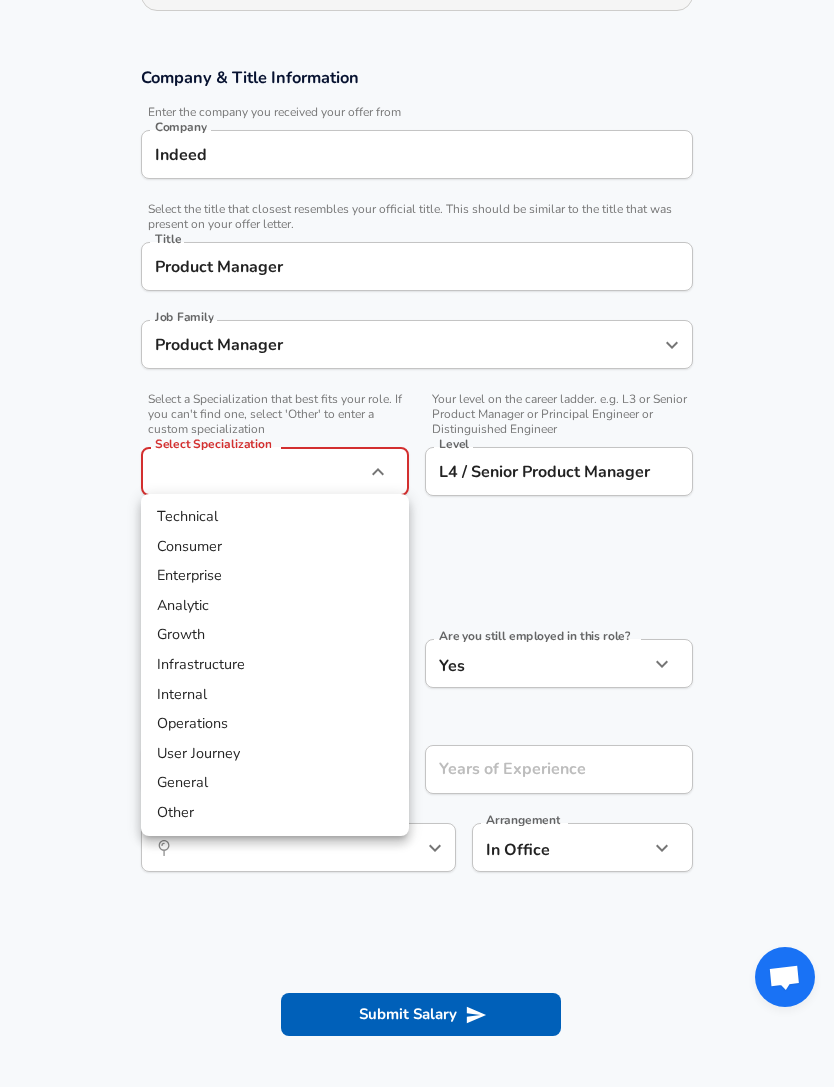 click on "Internal" at bounding box center (275, 695) 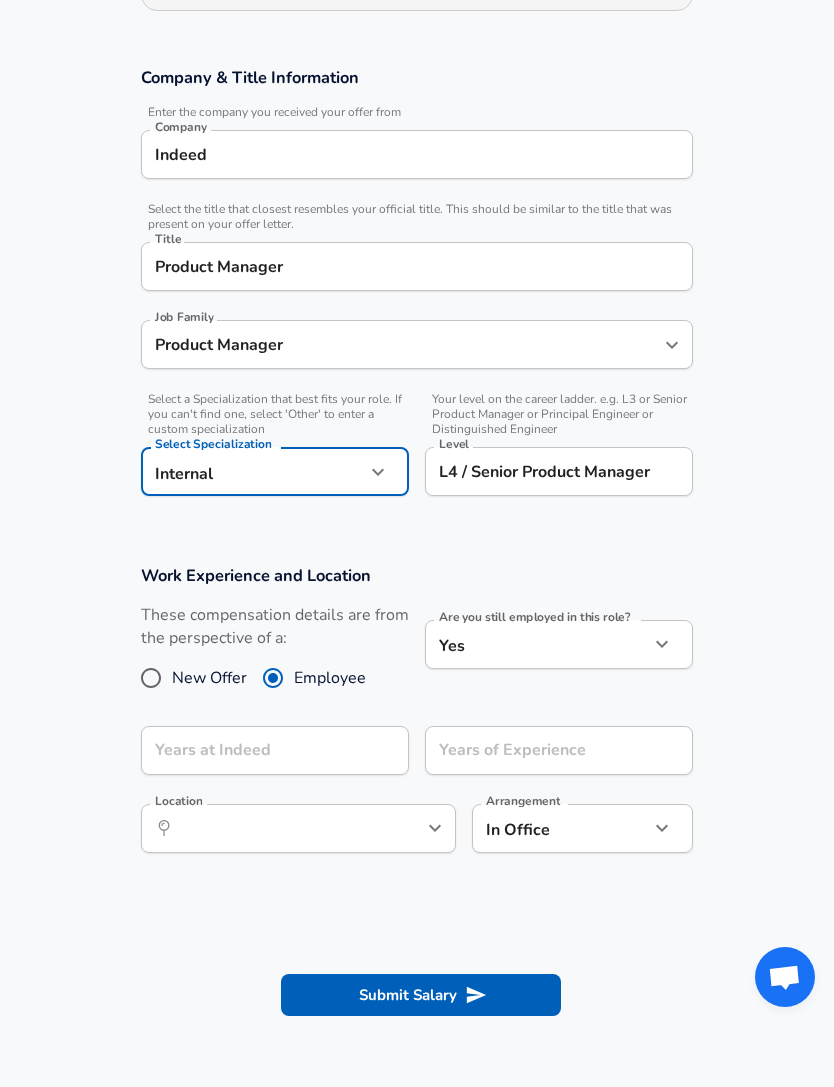 click 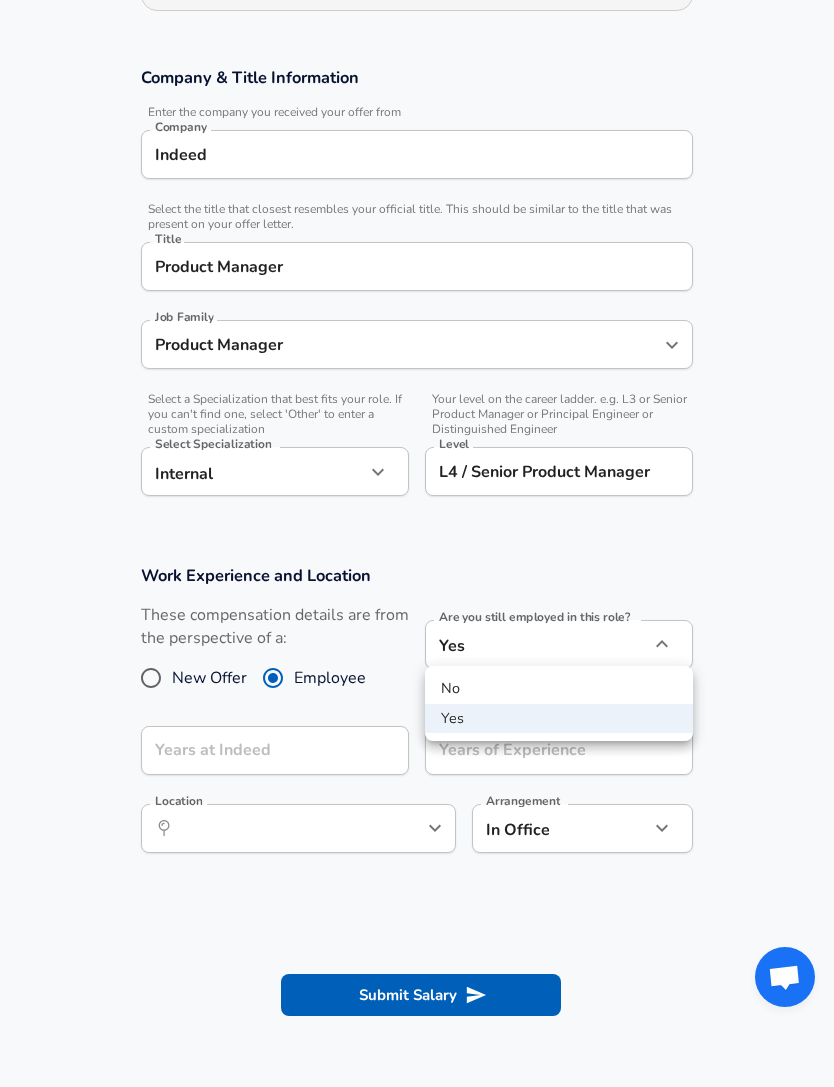 click on "No" at bounding box center [559, 689] 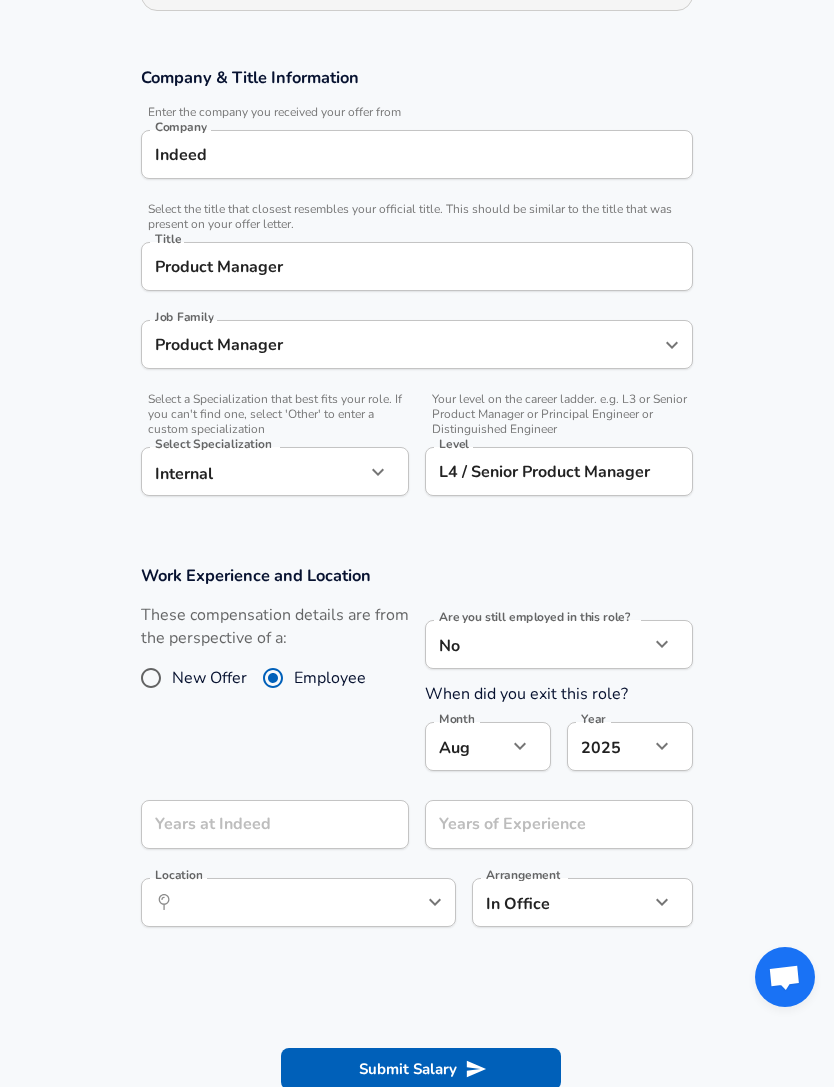 type on "no" 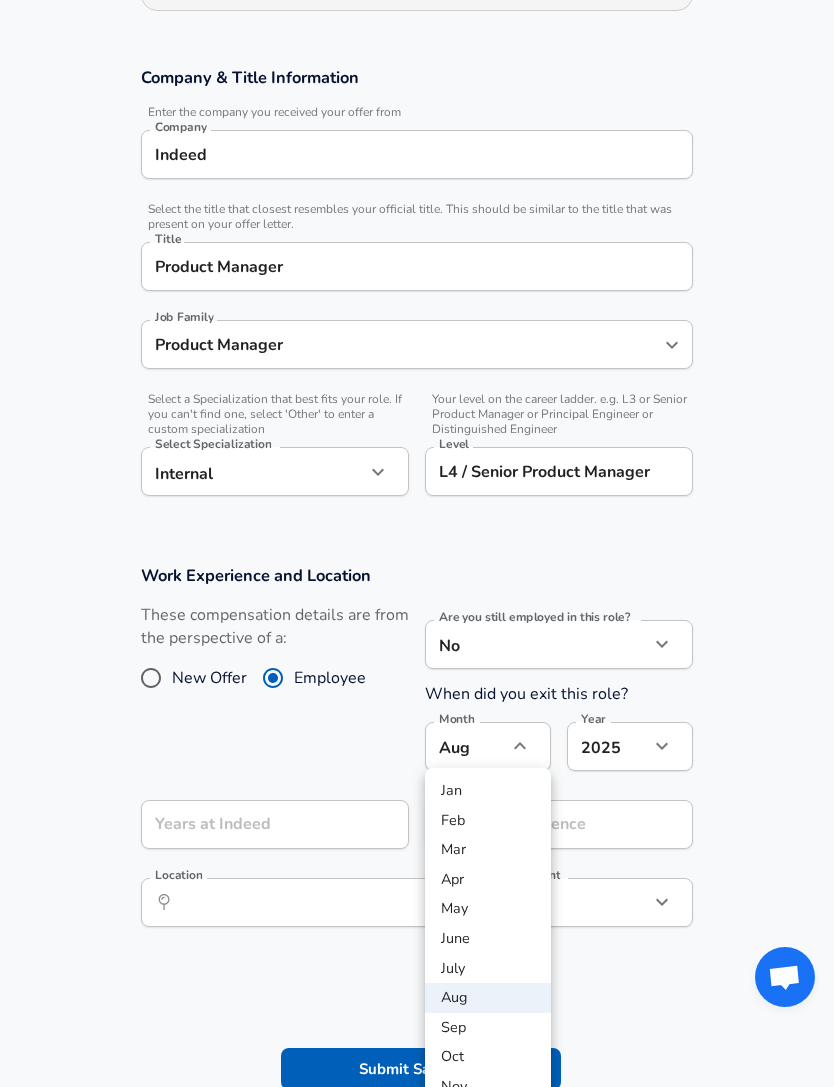 click on "July" at bounding box center (488, 969) 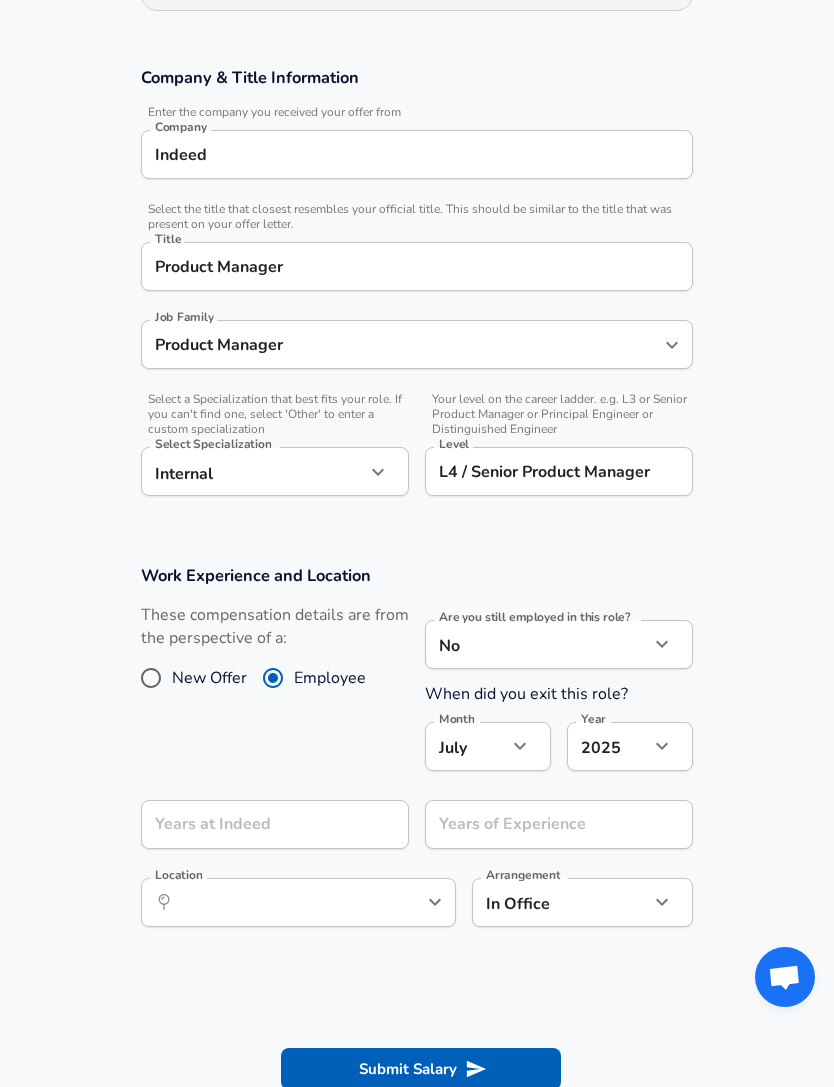 click on "[CITY] Arrangement In Office office Arrangement" at bounding box center (417, 756) 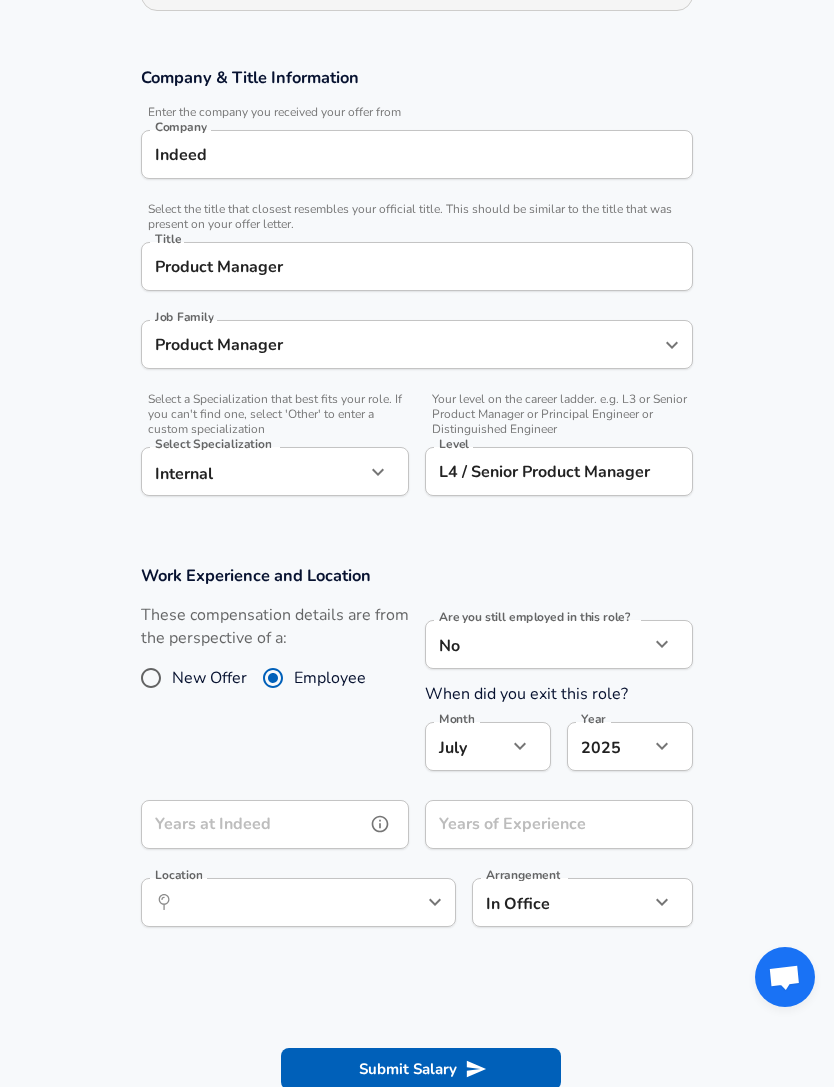 click on "Years at Indeed" at bounding box center (253, 824) 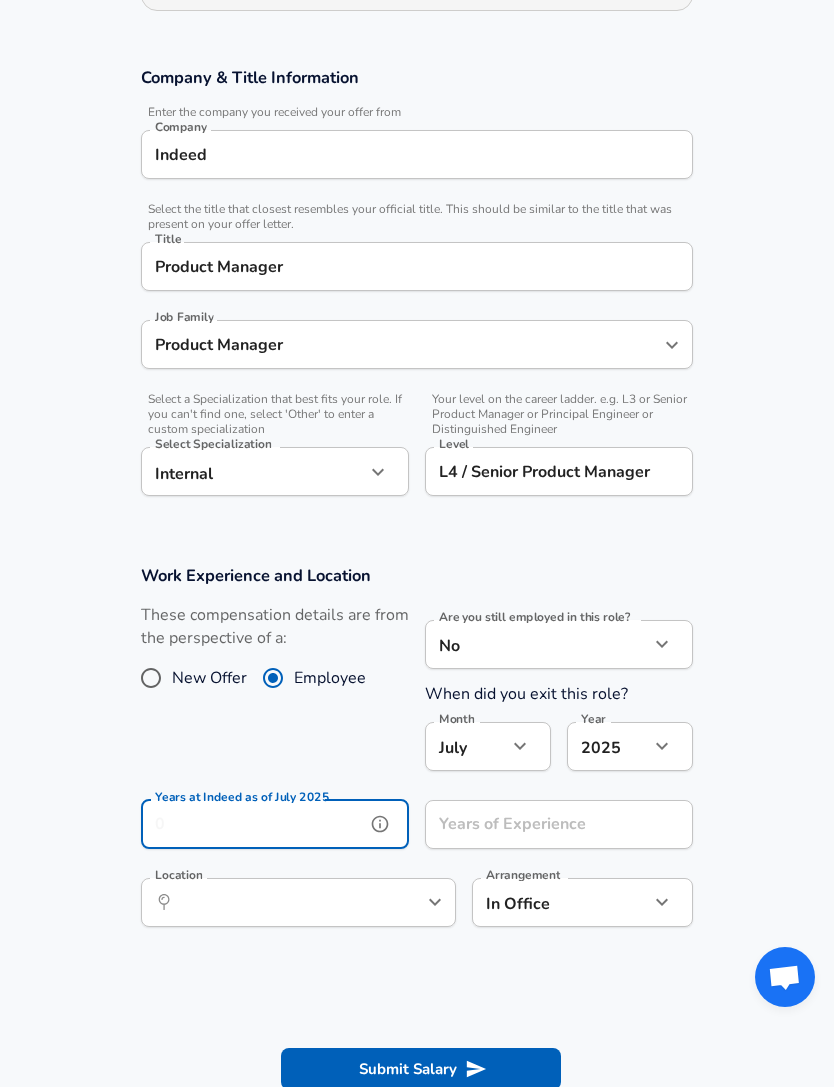 scroll, scrollTop: 426, scrollLeft: 0, axis: vertical 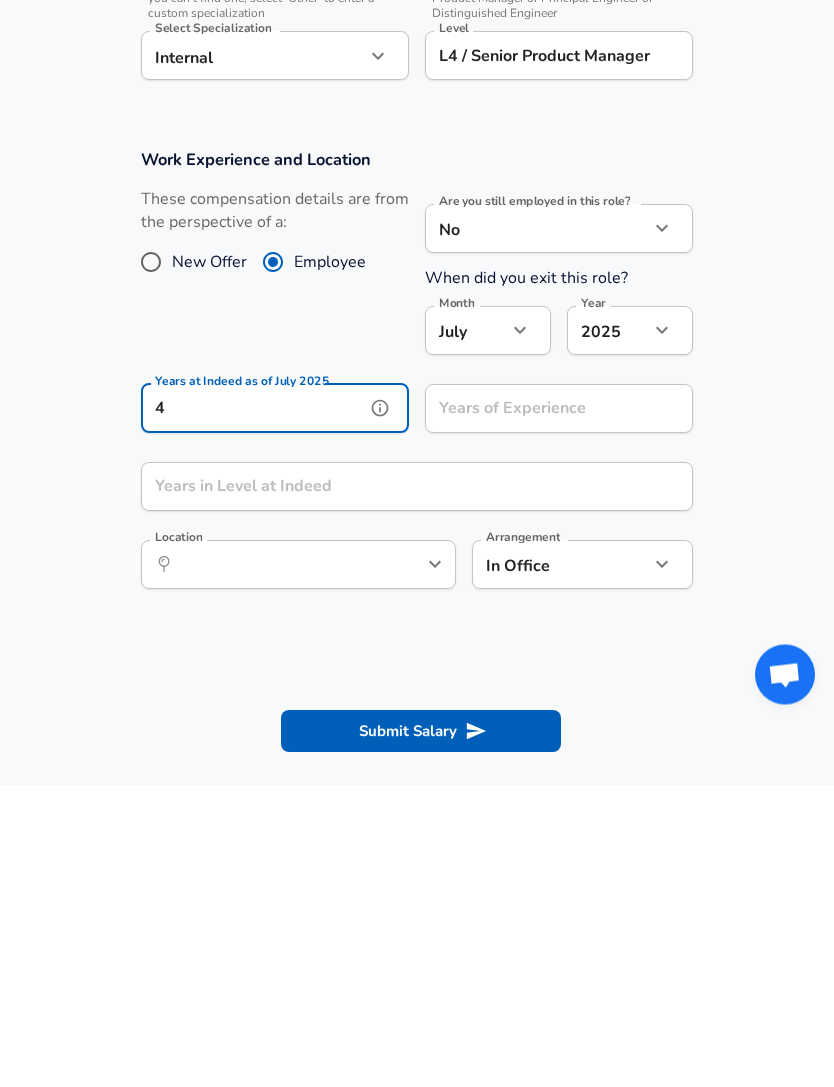 type on "4" 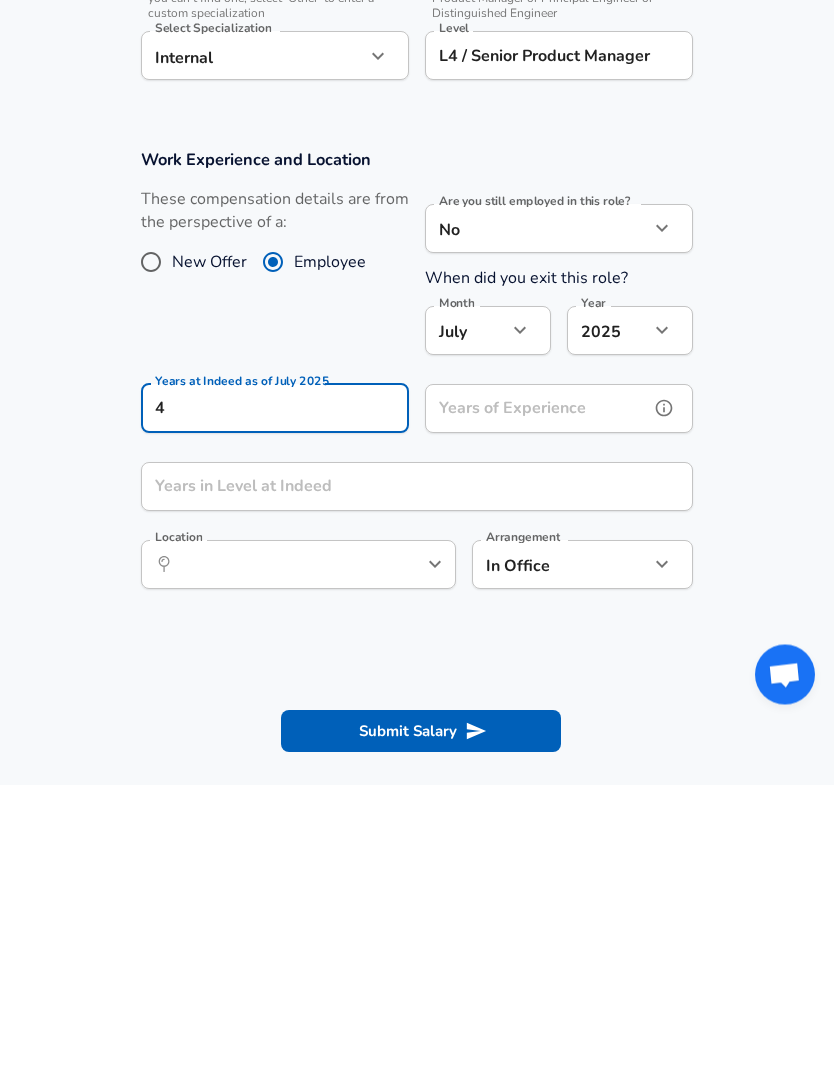 click on "Years of Experience" at bounding box center (537, 711) 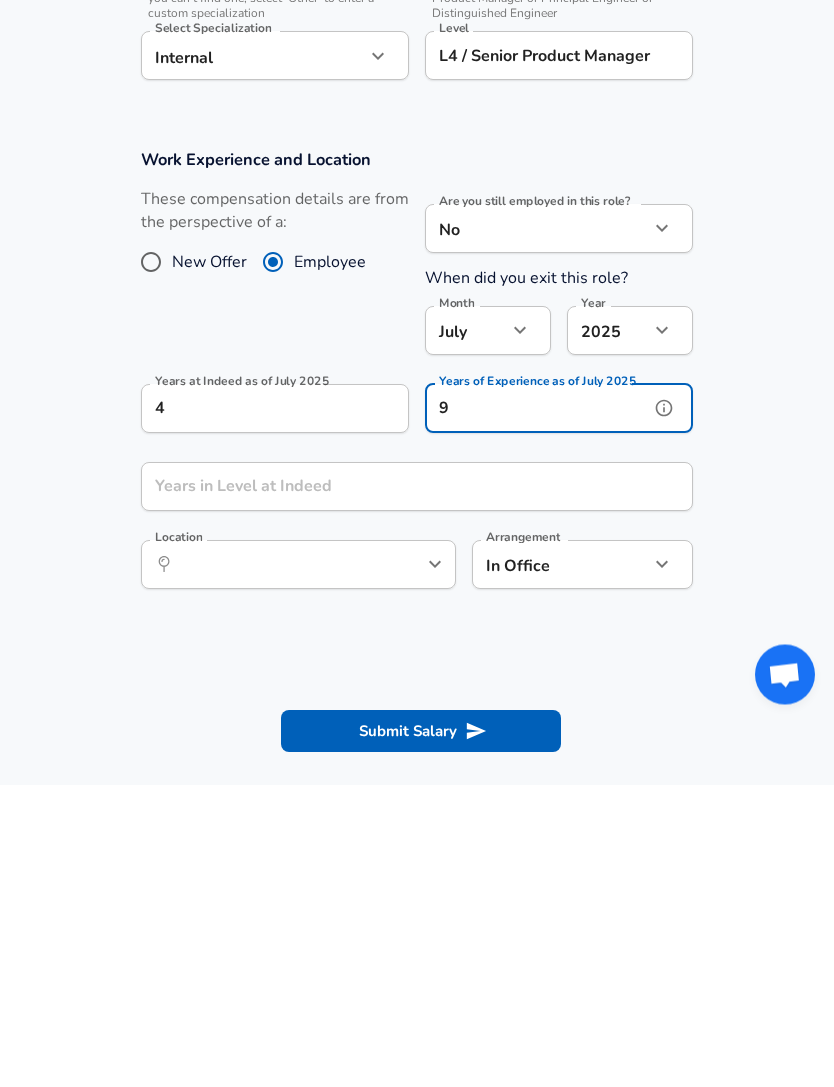 type on "9" 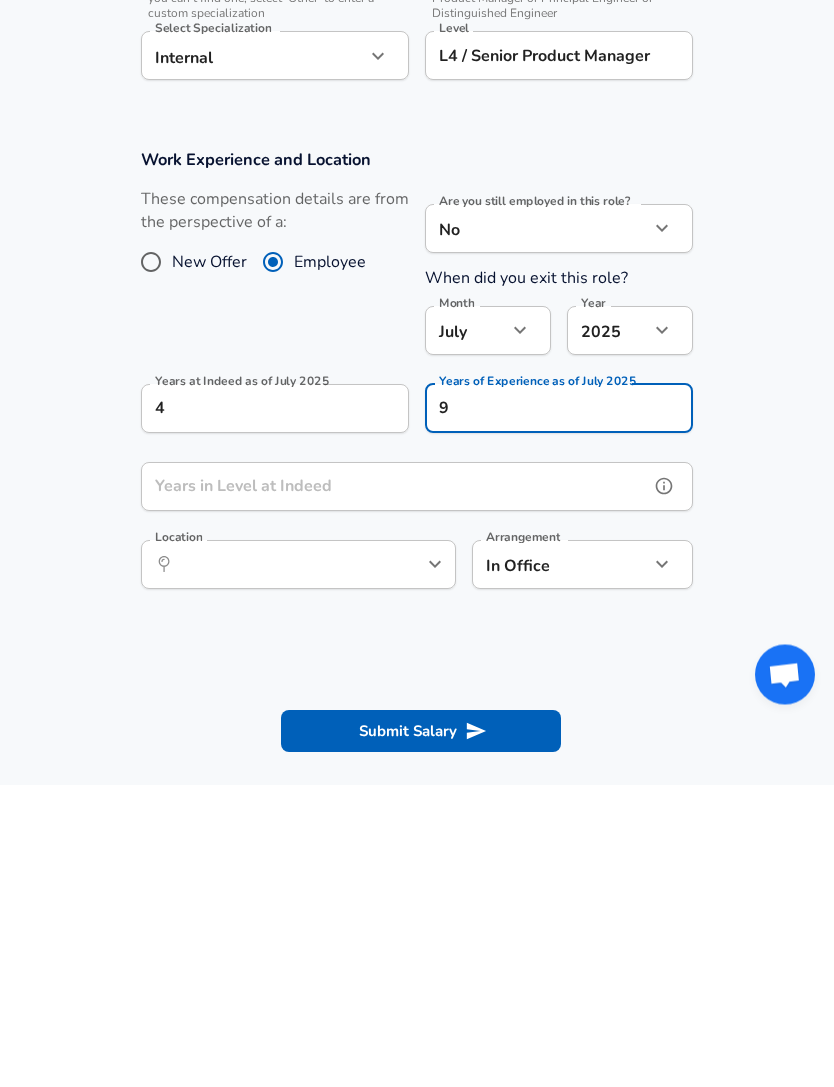 click on "Years in Level at Indeed" at bounding box center [395, 789] 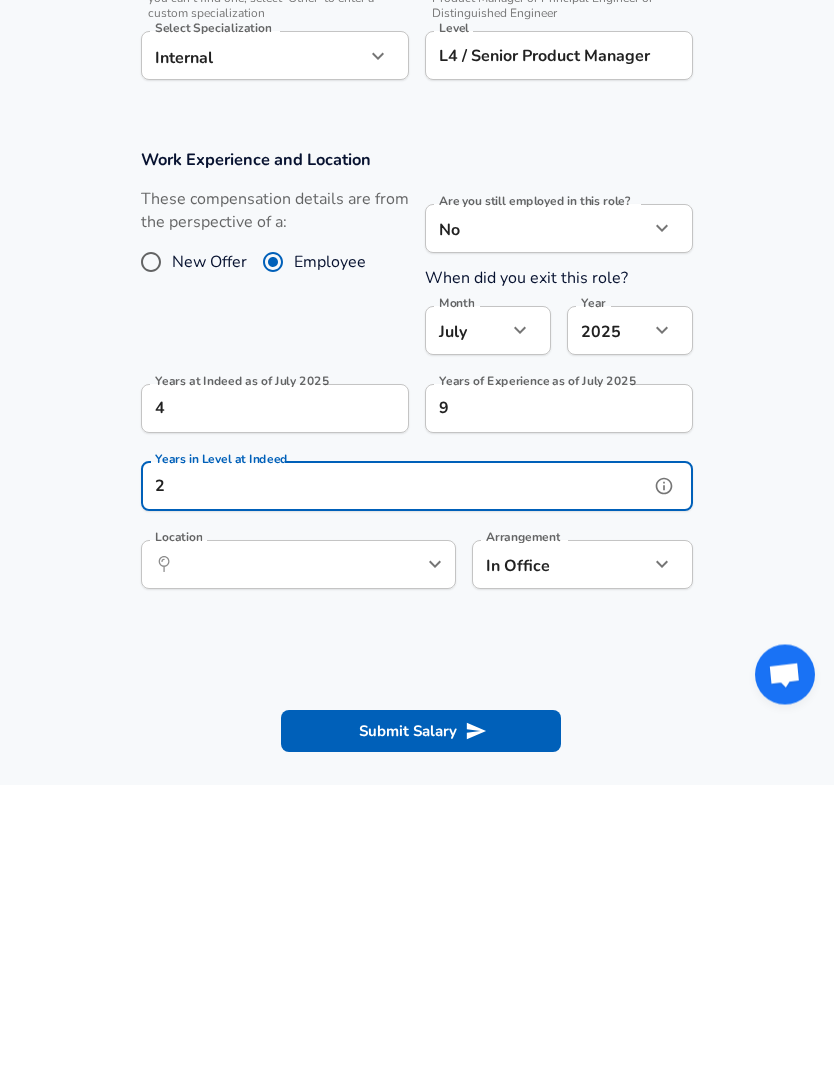 type on "2" 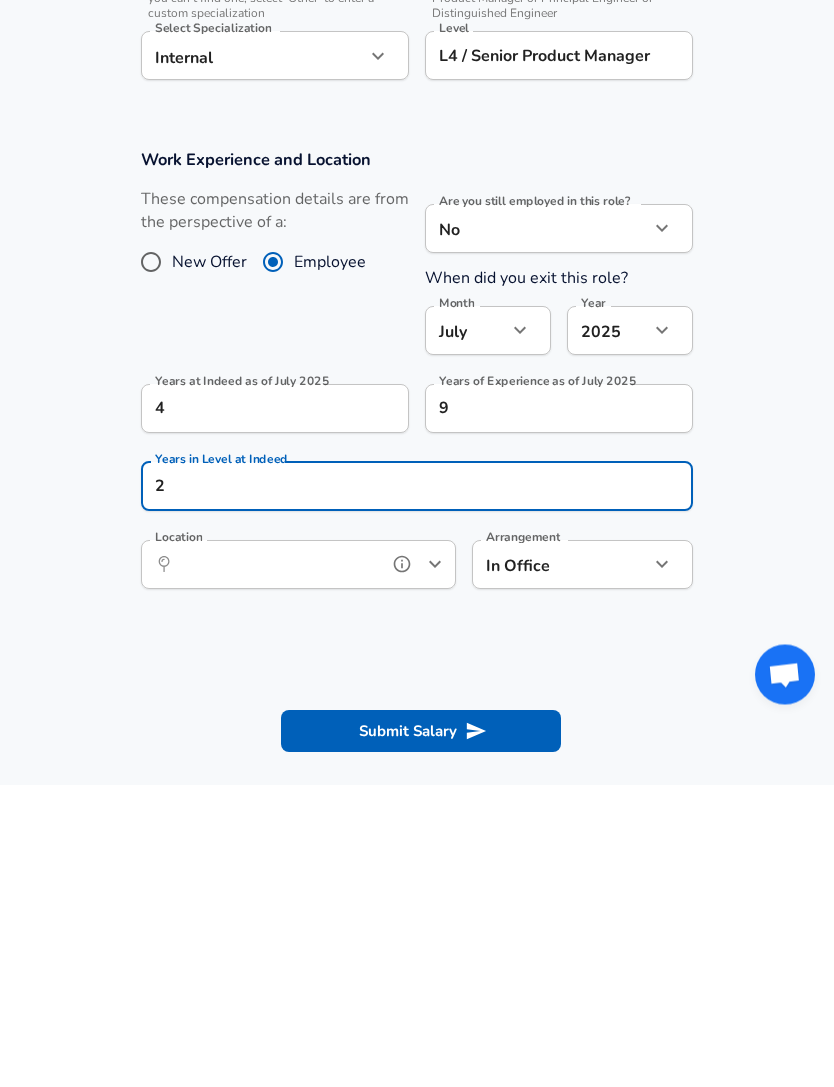 click on "Location" at bounding box center (276, 867) 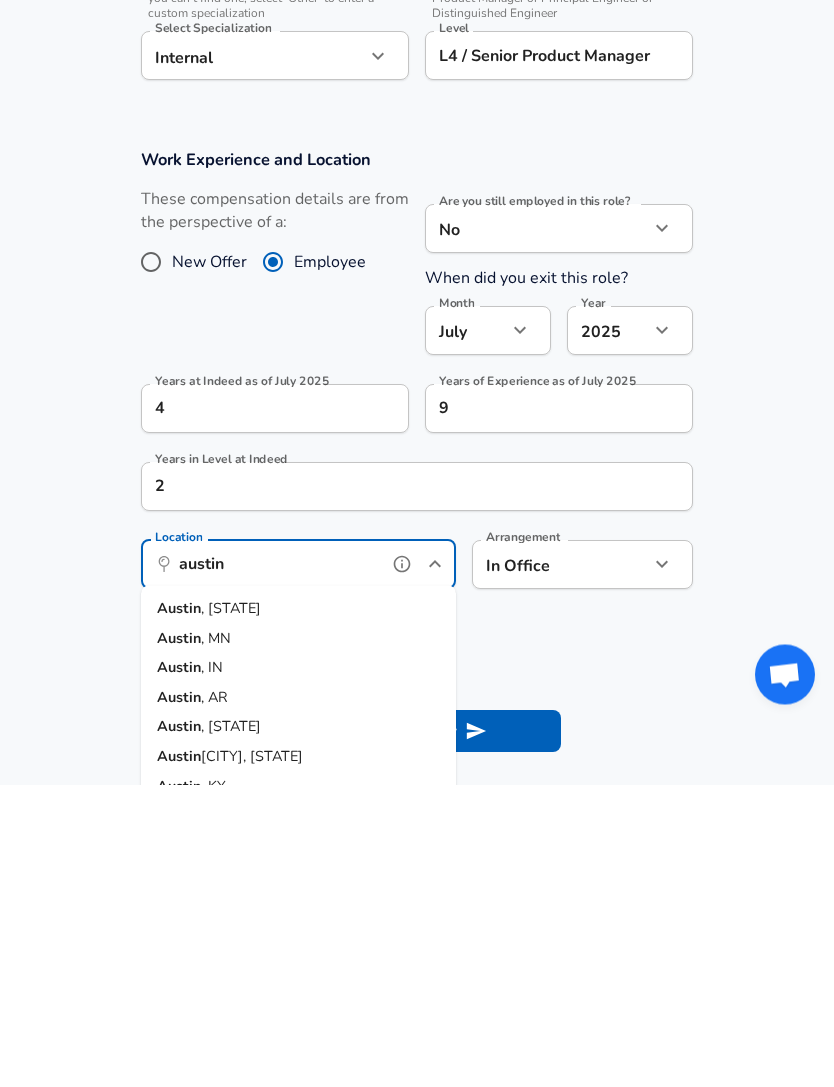 type on "austin" 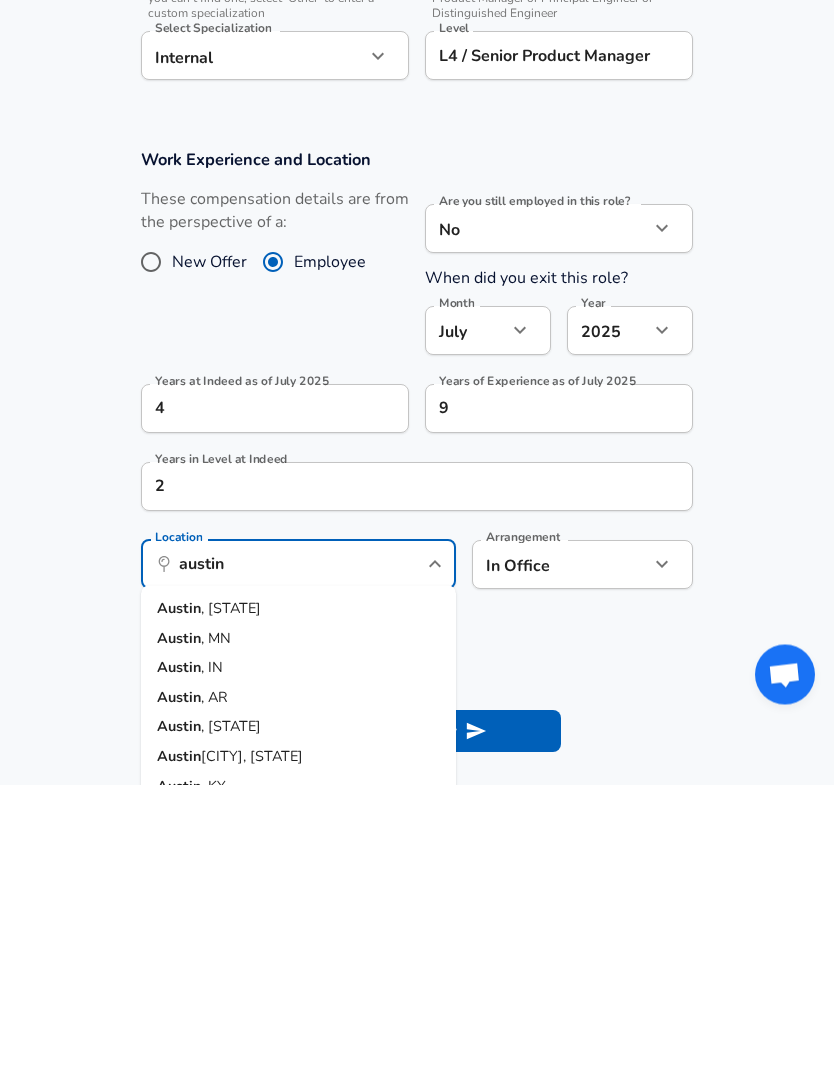 click on "[CITY] , [STATE] [CITY] , [STATE] [CITY] , [STATE] [CITY] , [STATE] [CITY] , [STATE] [CITY] , [STATE] [CITY]burg, [STATE] [CITY] , [STATE] [CITY] , [STATE] [CITY]burg, [STATE] [CITY] , [STATE] [CITY] , [STATE] [CITY] , [STATE] [CITY], [STATE], Australia [CITY] , [STATE] [CITY] , [STATE] [CITY], [STATE] Arrangement In Office office Arrangement" at bounding box center (417, 682) 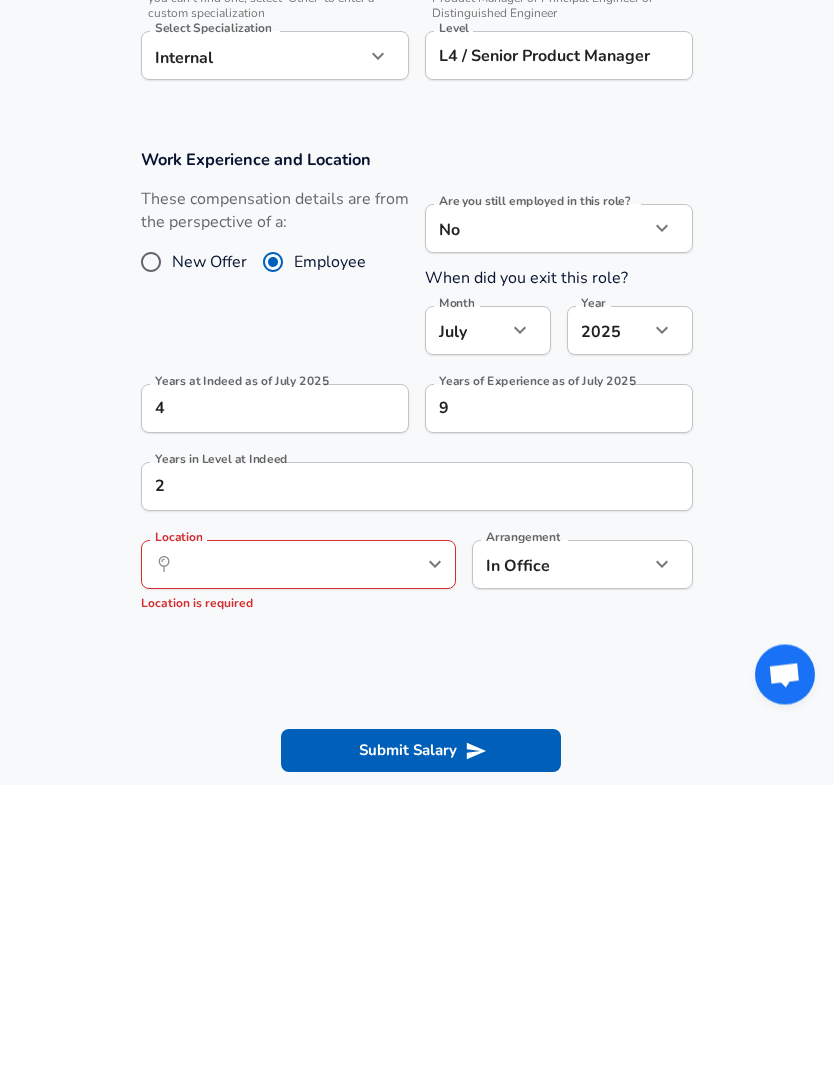 scroll, scrollTop: 729, scrollLeft: 0, axis: vertical 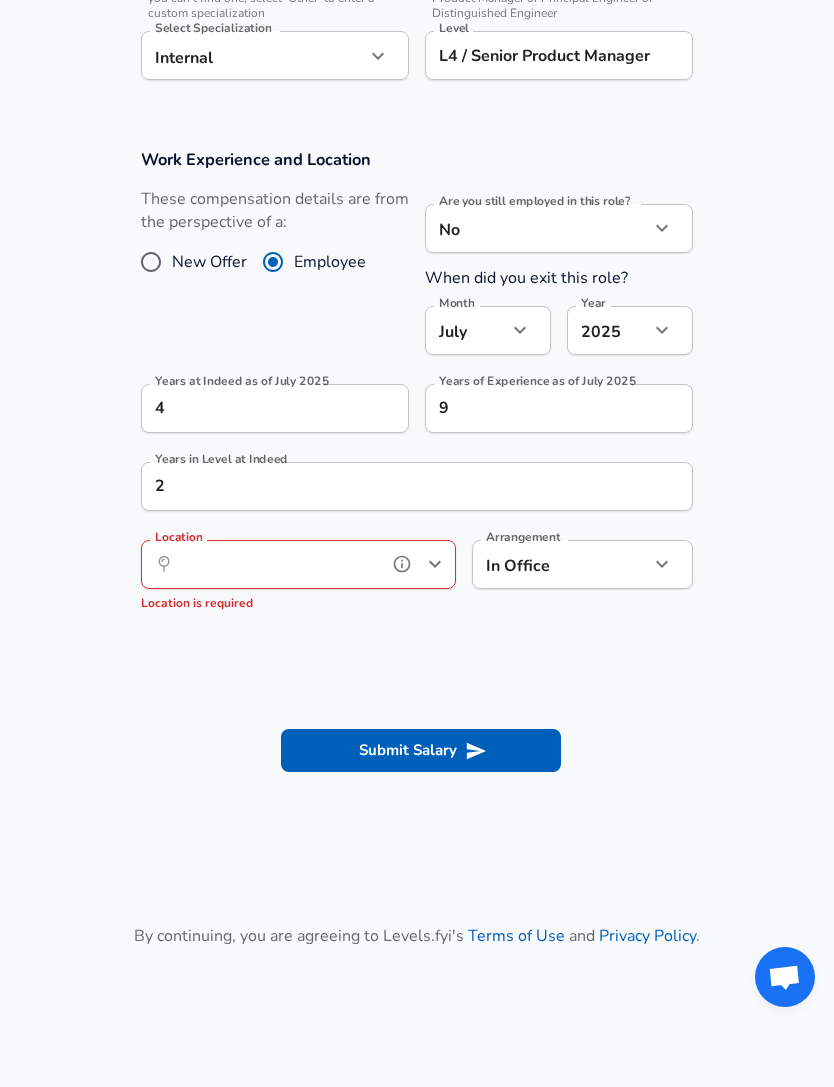 click on "Location" at bounding box center [276, 564] 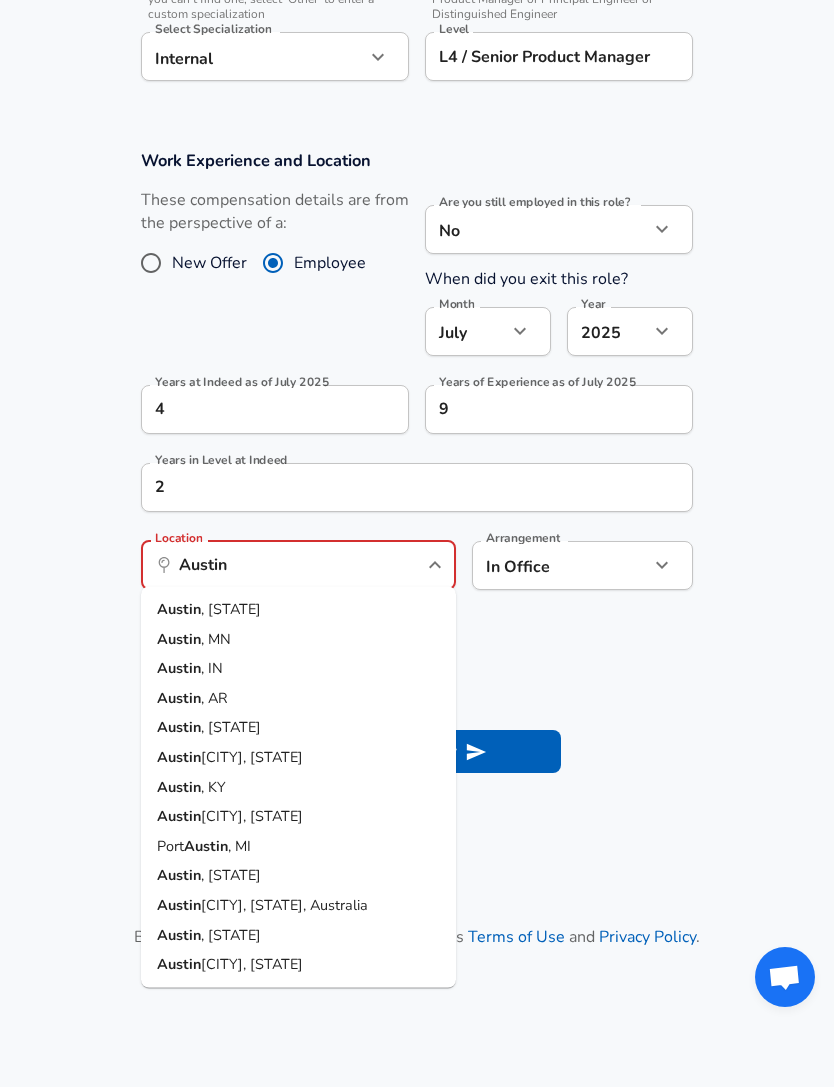 scroll, scrollTop: 729, scrollLeft: 0, axis: vertical 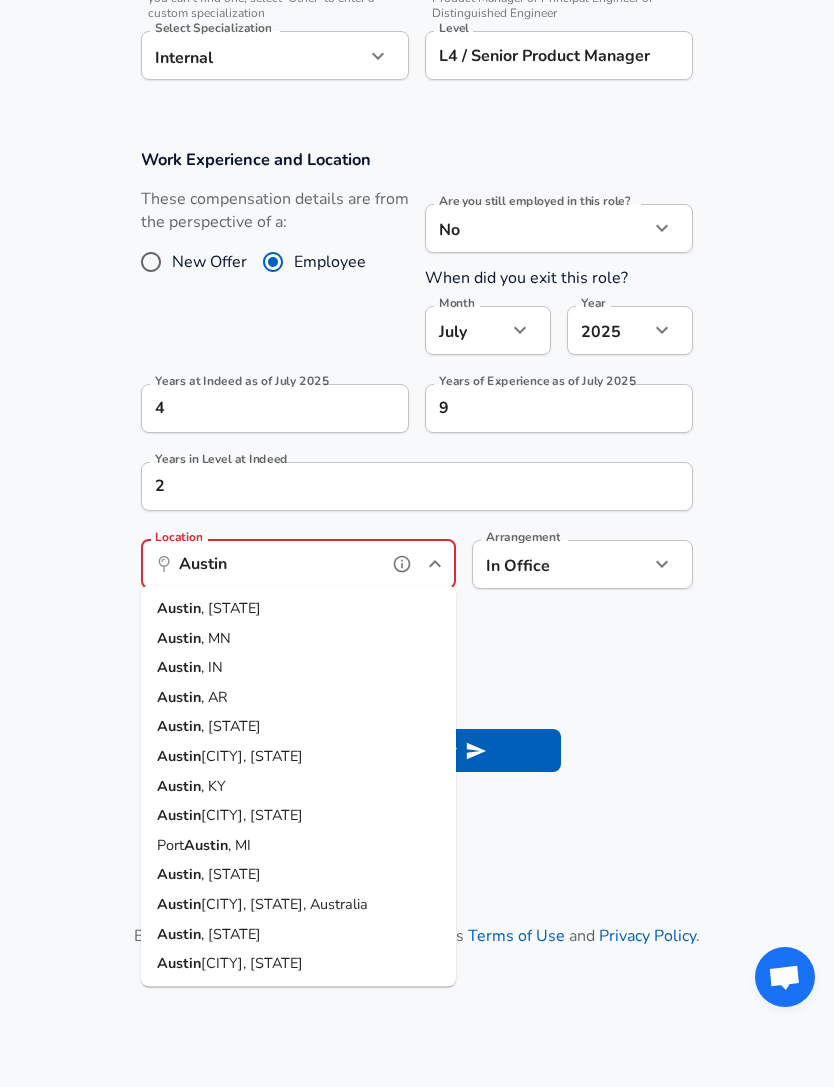 click on "Austin" at bounding box center [179, 608] 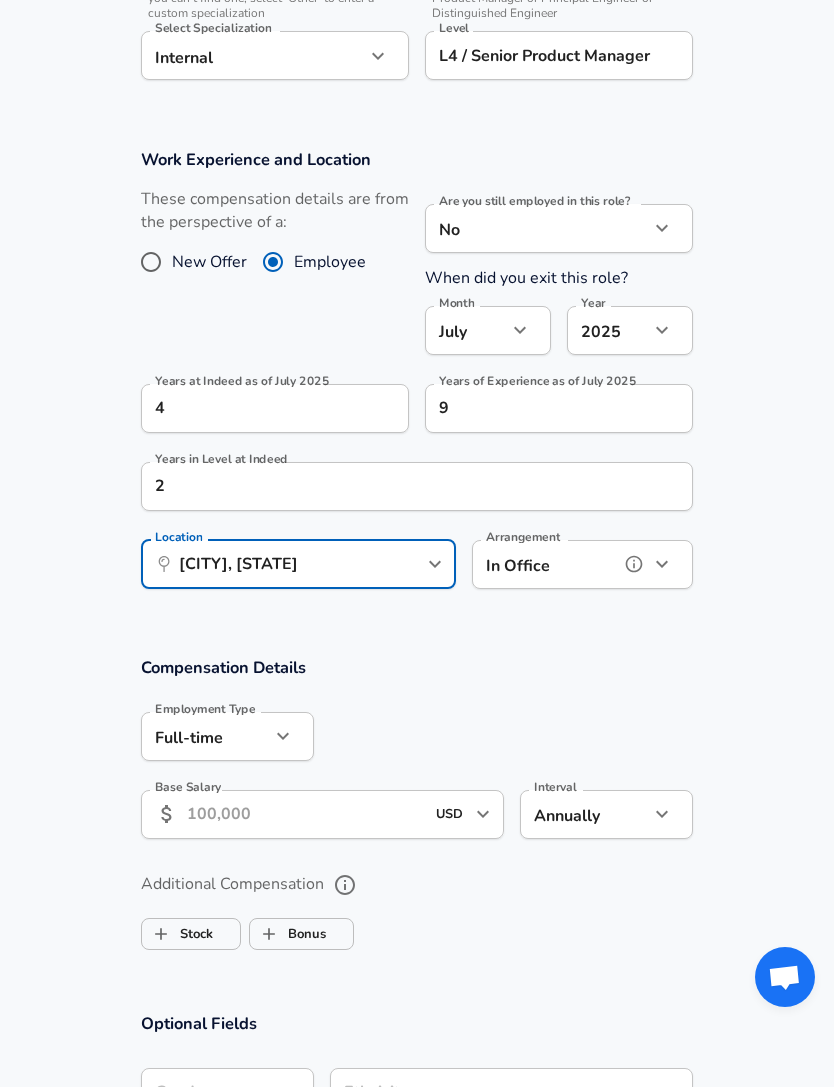 click 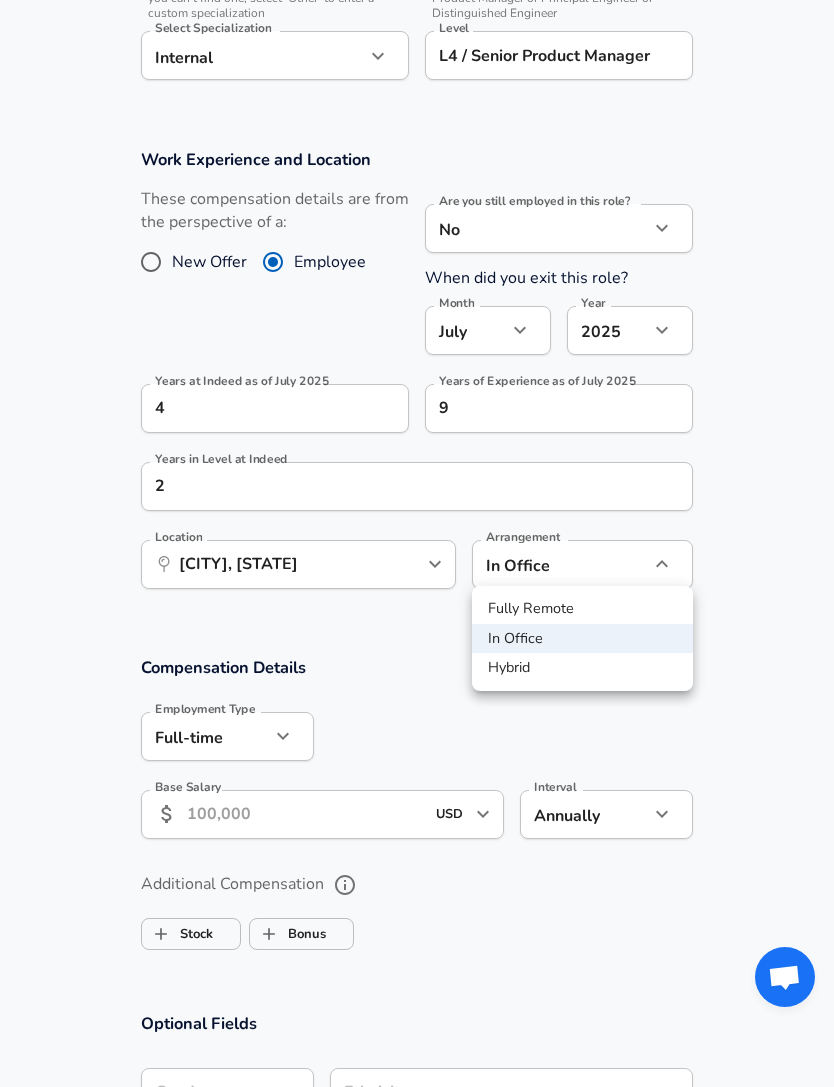 click on "Fully Remote" at bounding box center [582, 609] 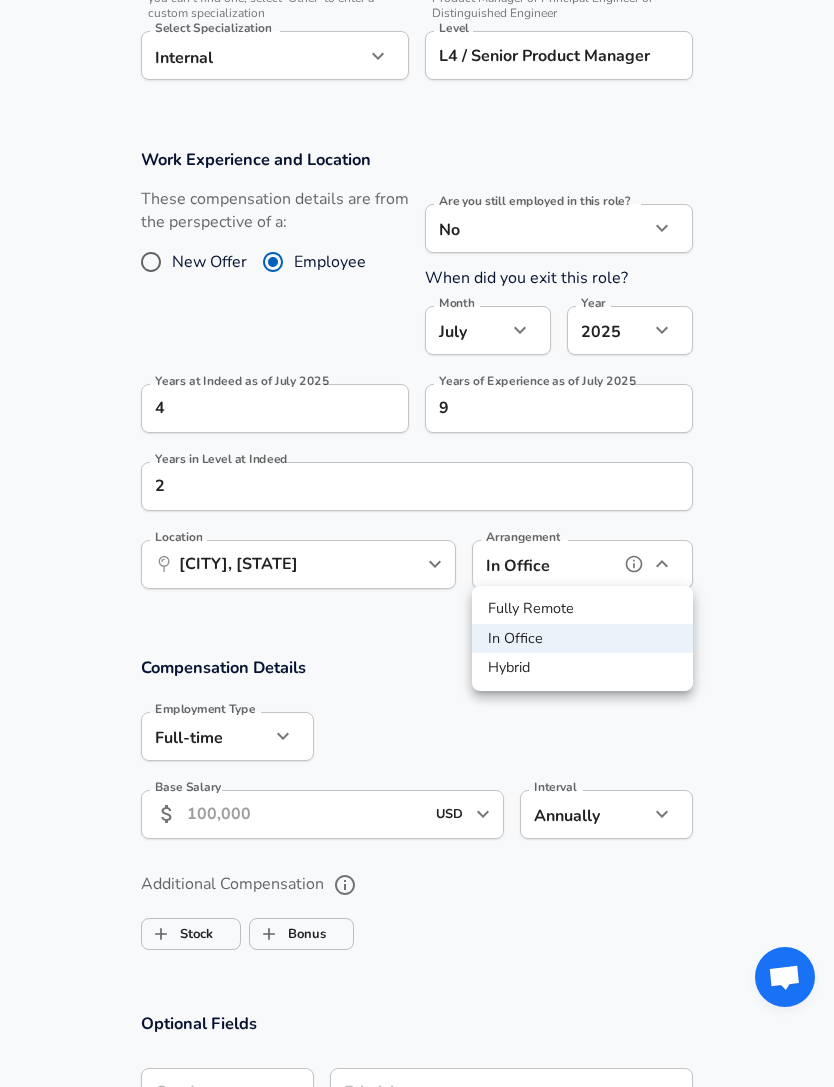 type on "remote" 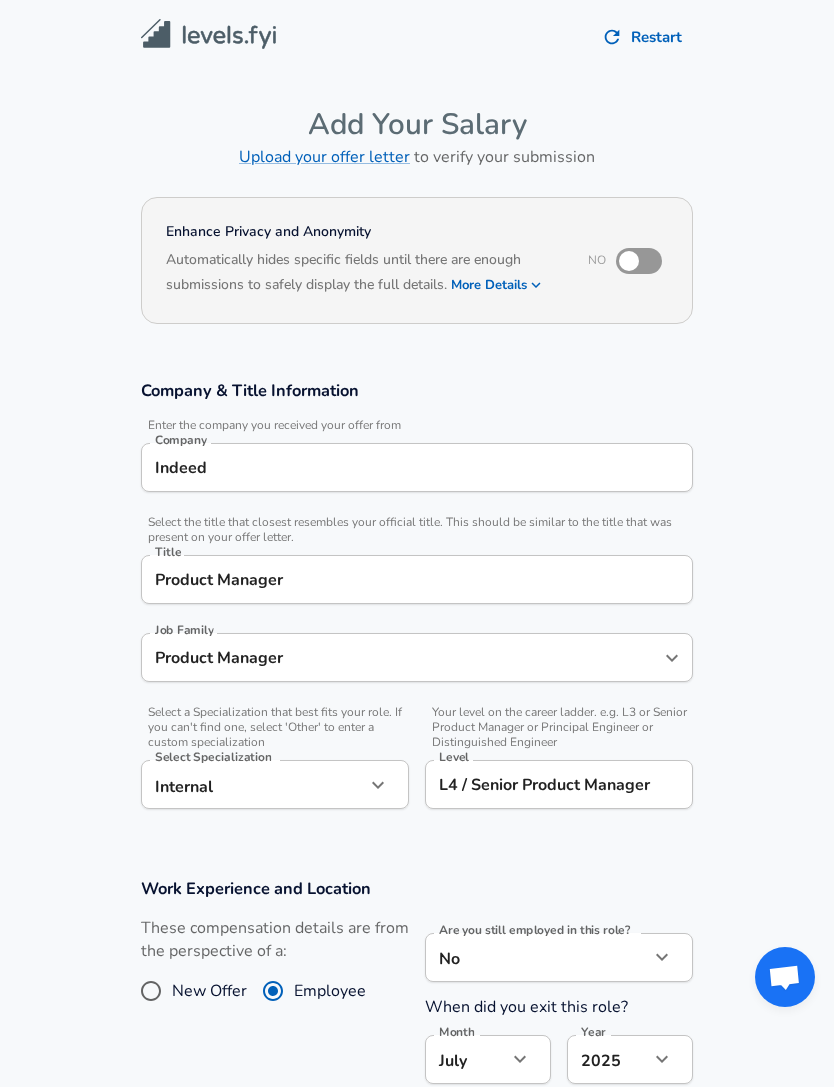 scroll, scrollTop: 5, scrollLeft: 0, axis: vertical 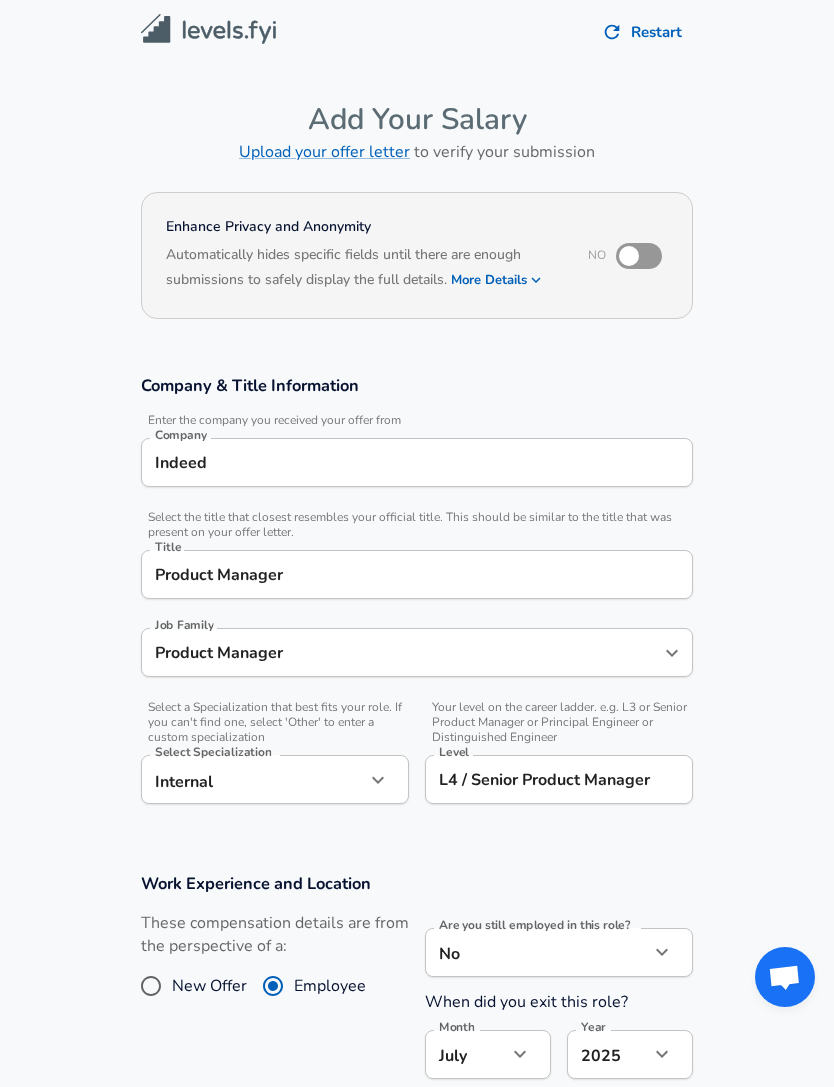 click on "Product Manager" at bounding box center (417, 574) 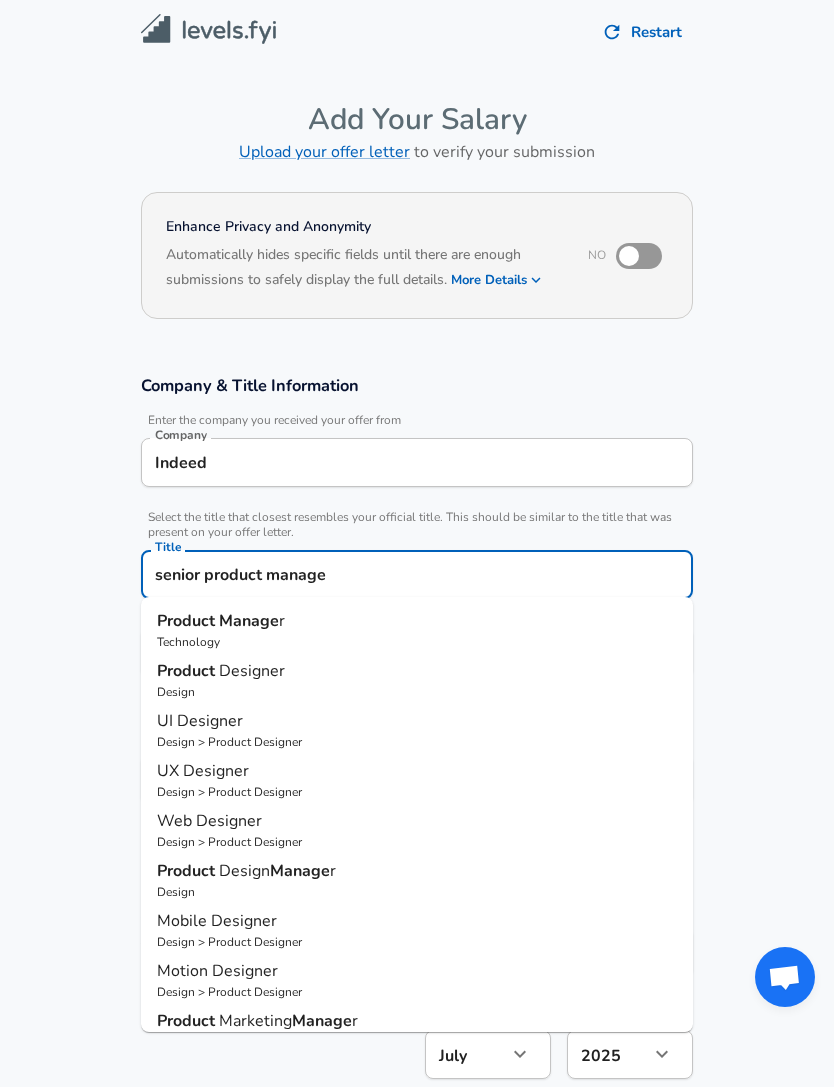 type on "senior product manager" 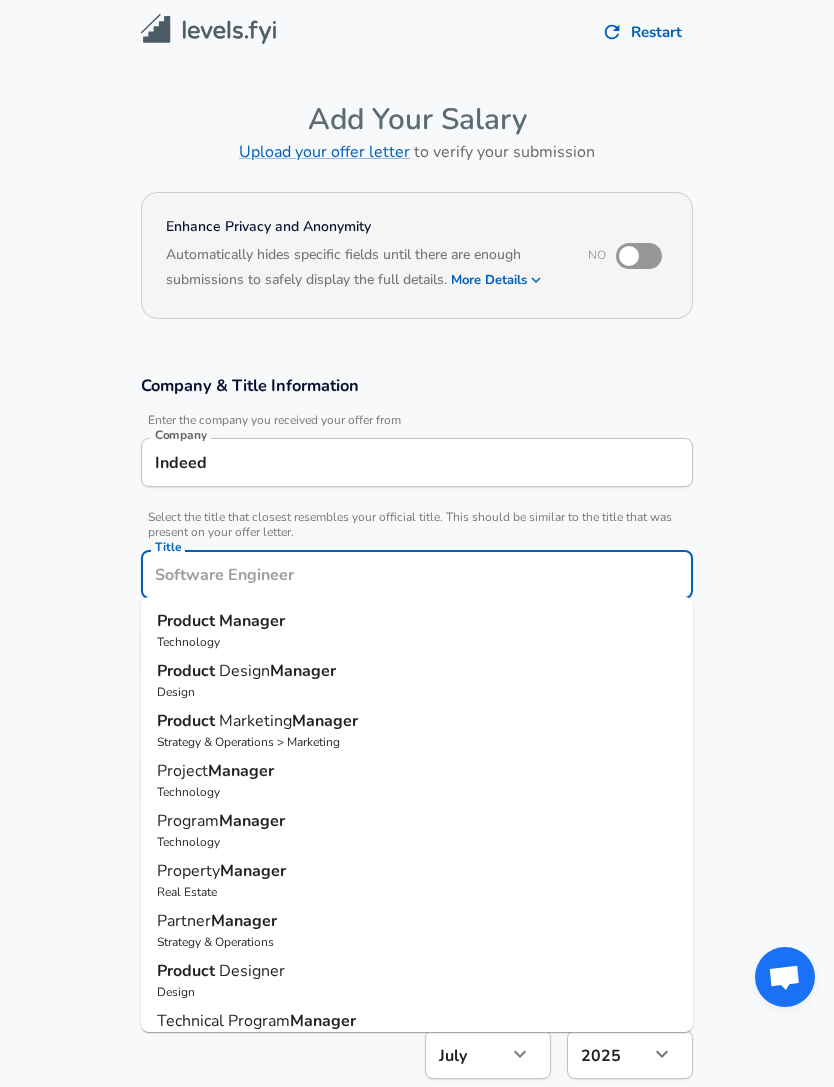 click on "Submit Salary" at bounding box center (421, 2469) 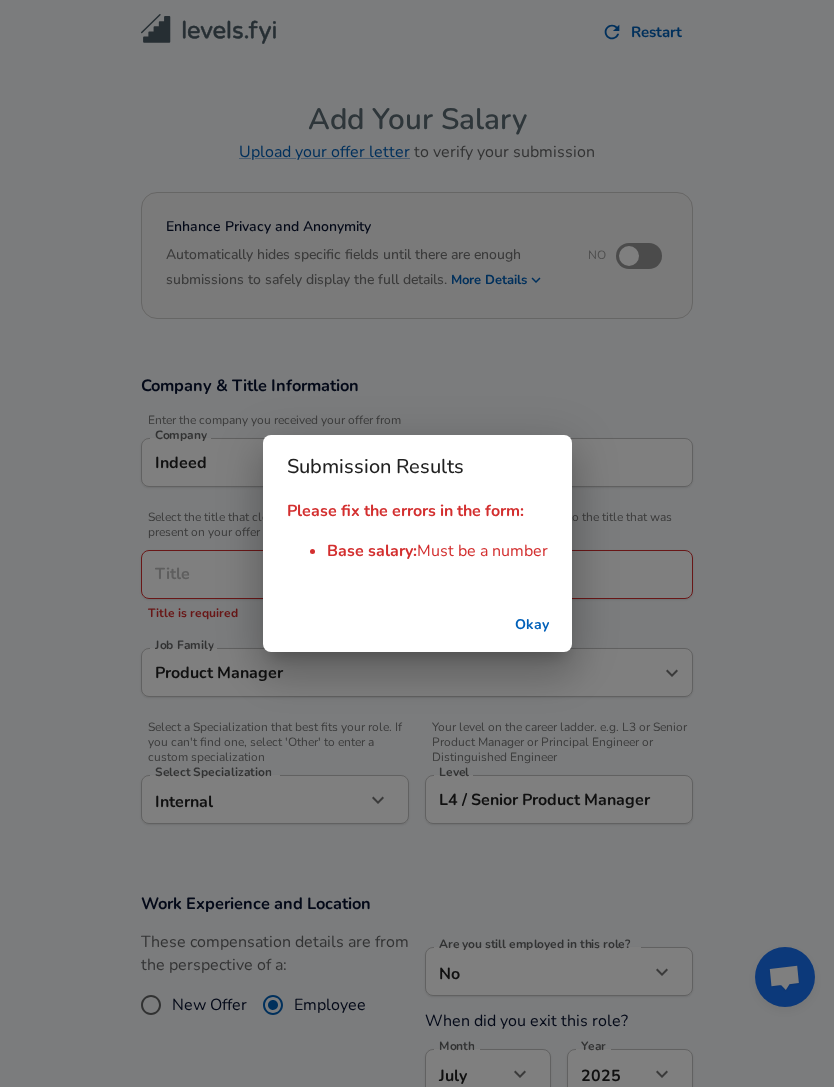 click on "Okay" at bounding box center (532, 625) 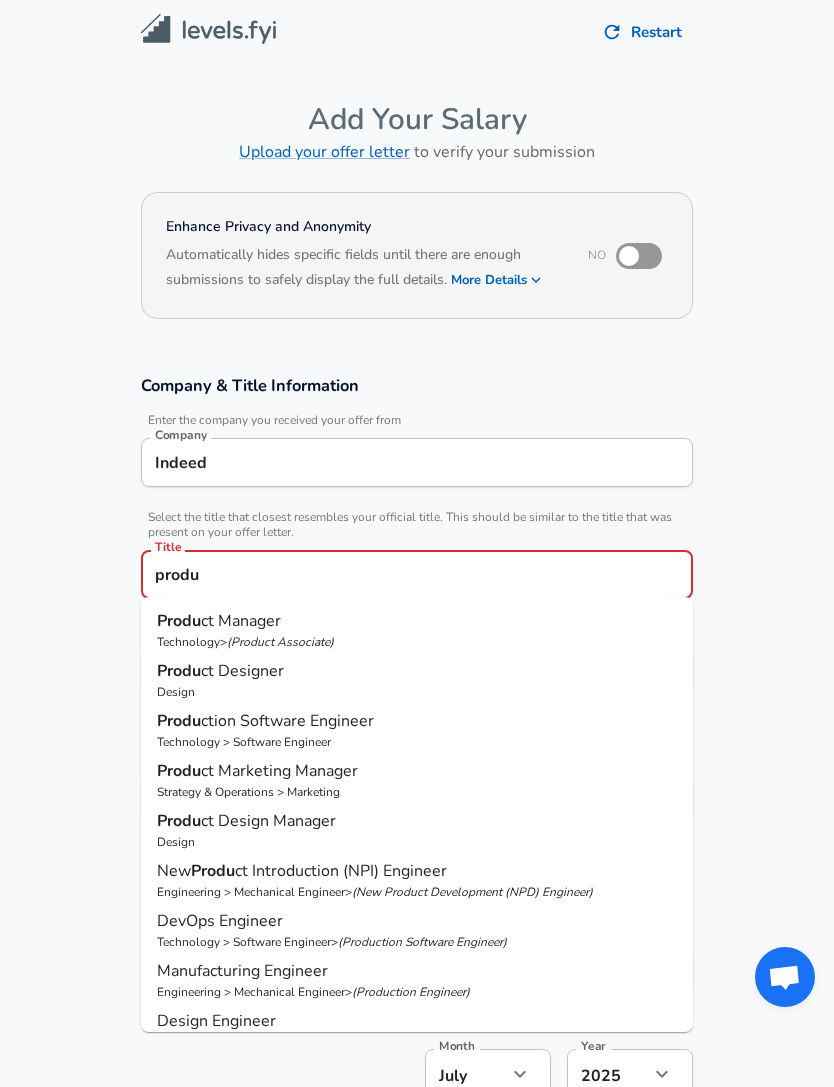 scroll, scrollTop: 0, scrollLeft: 0, axis: both 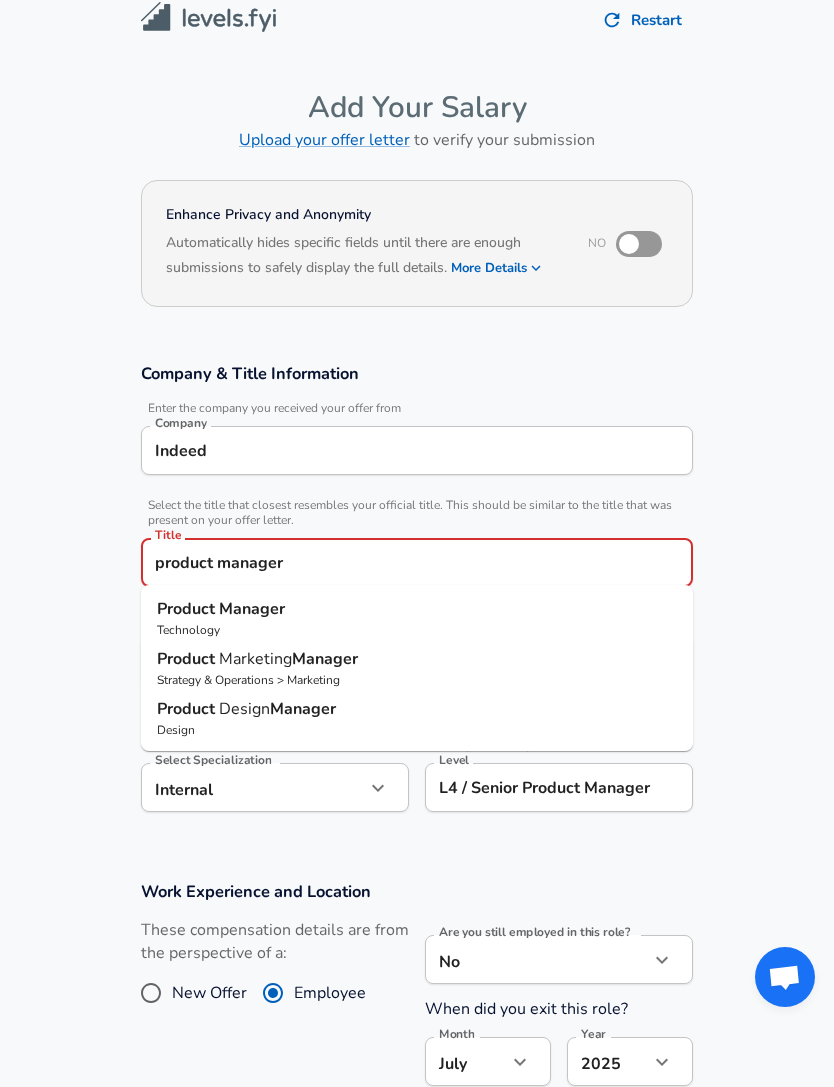 click on "Product" at bounding box center (188, 609) 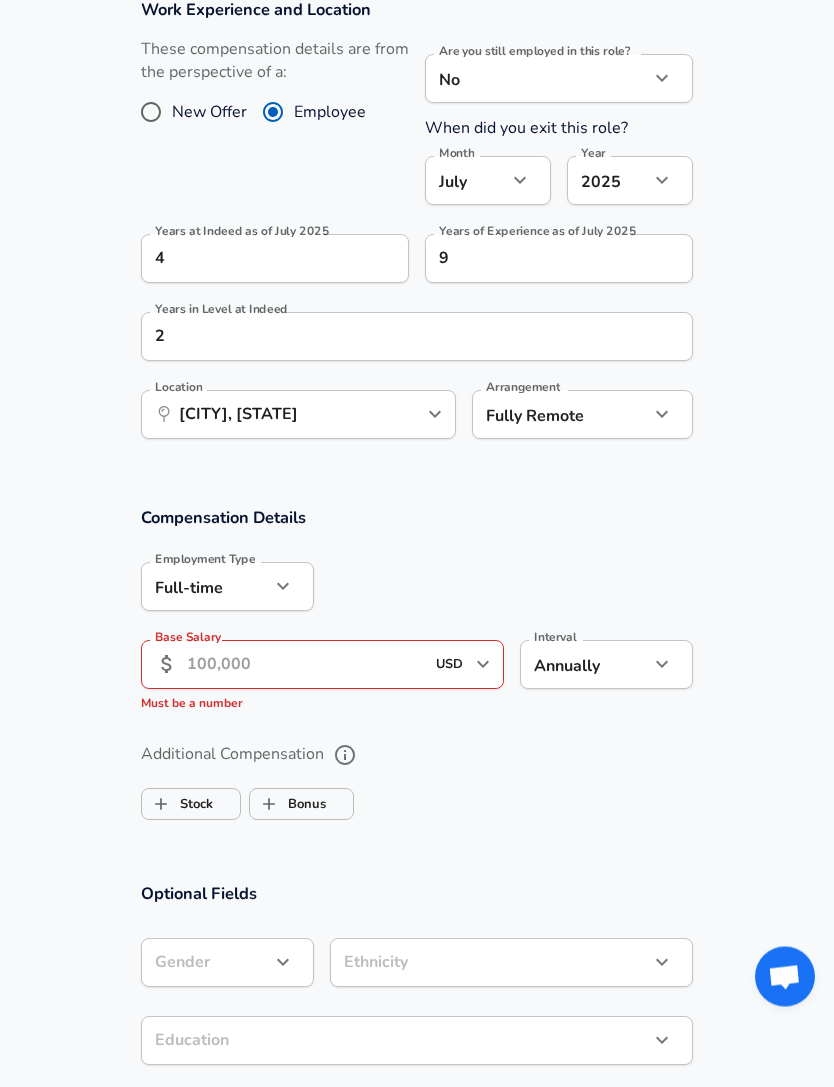scroll, scrollTop: 881, scrollLeft: 0, axis: vertical 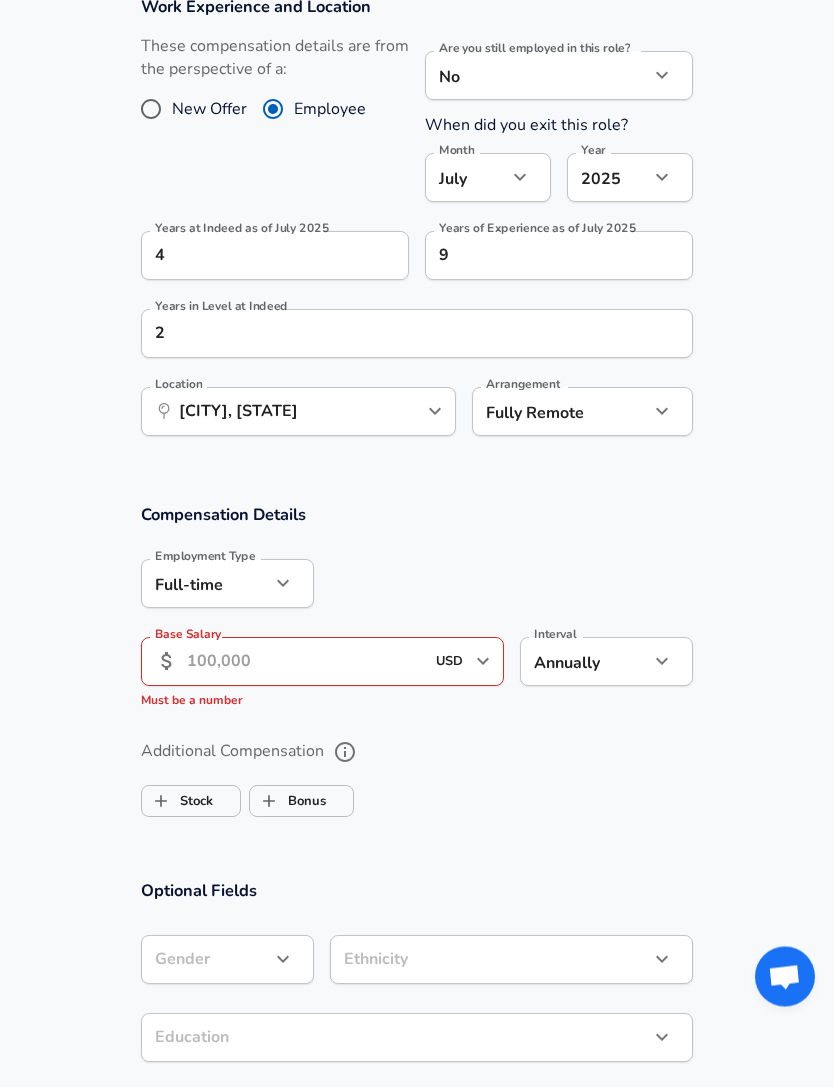 click on "Base Salary" at bounding box center (305, 662) 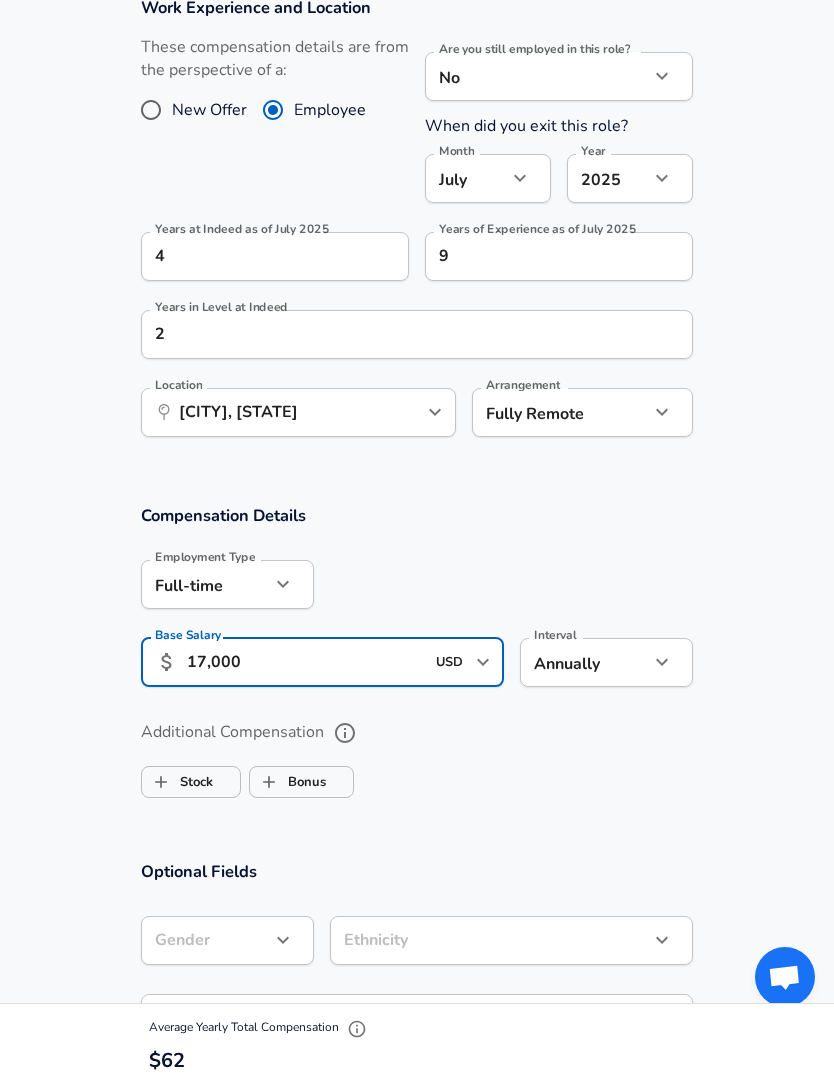 type on "170,000" 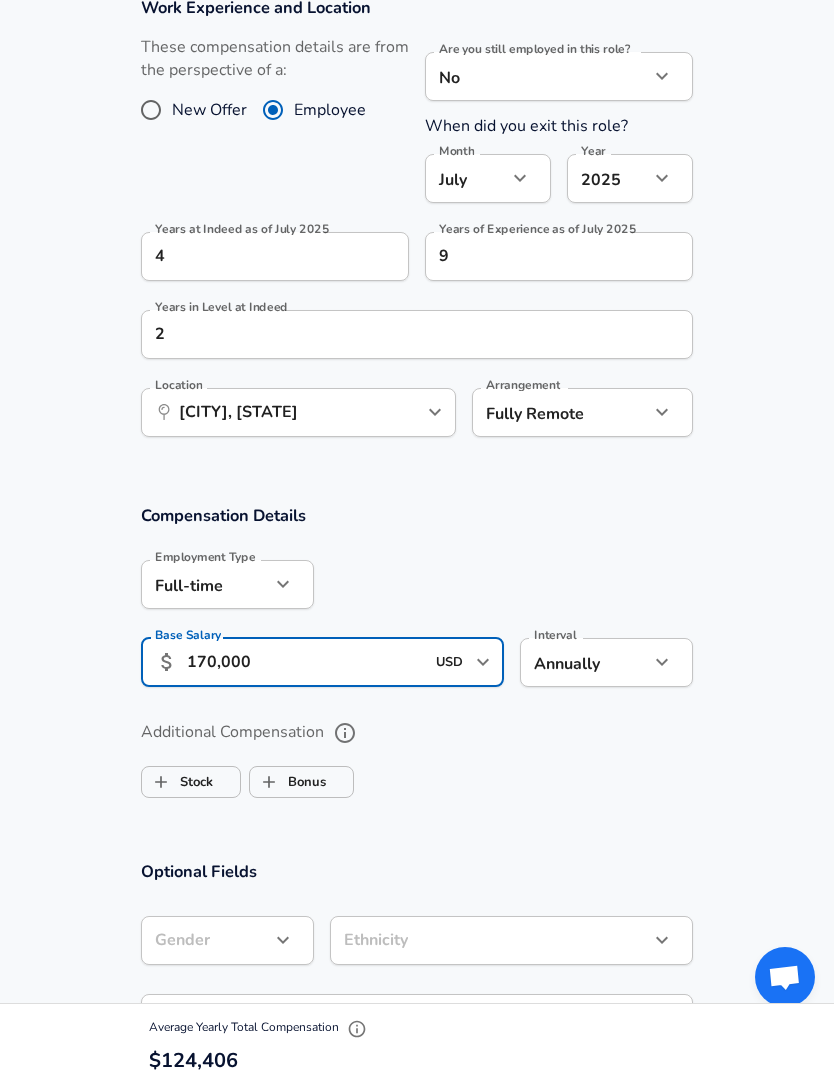 scroll, scrollTop: 882, scrollLeft: 0, axis: vertical 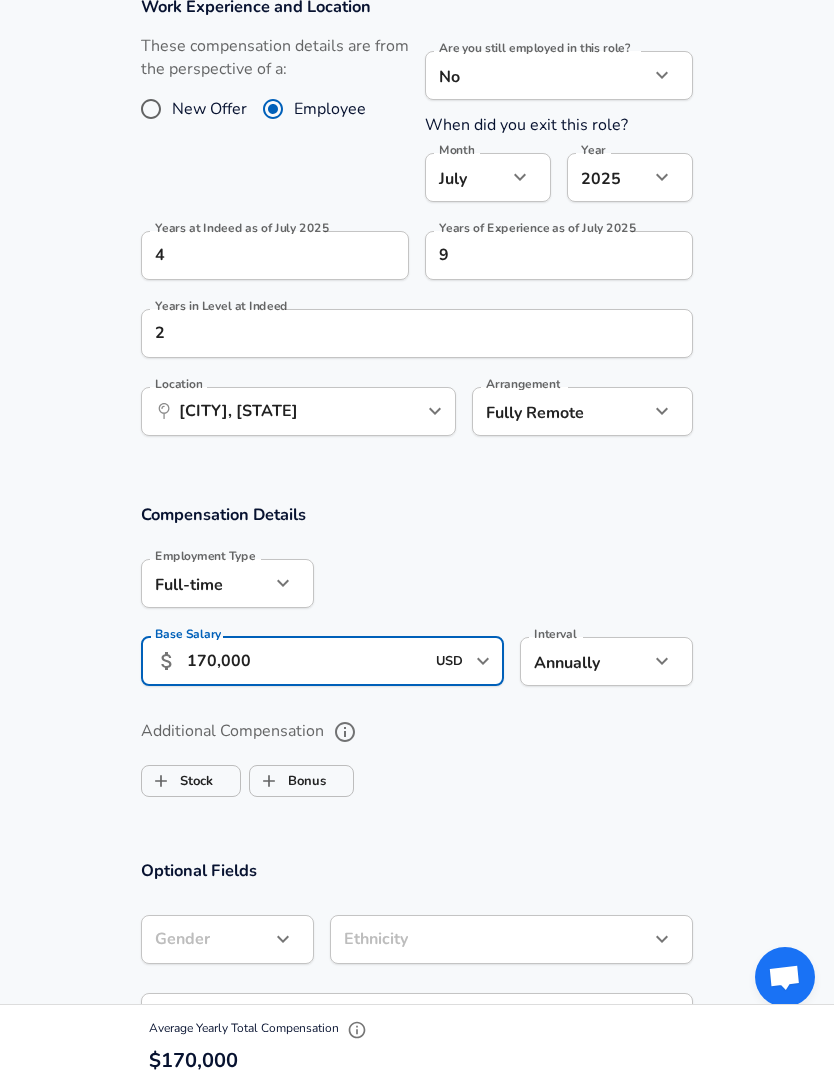 click on "Stock" at bounding box center [161, 781] 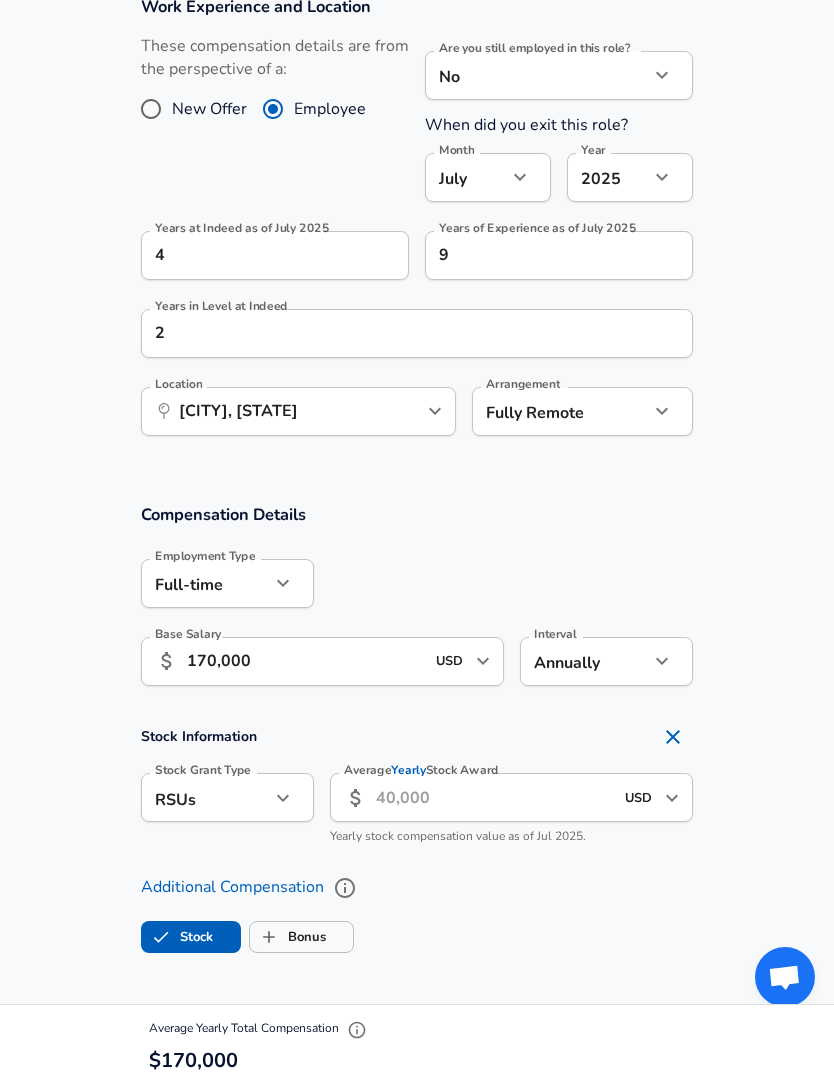 checkbox on "true" 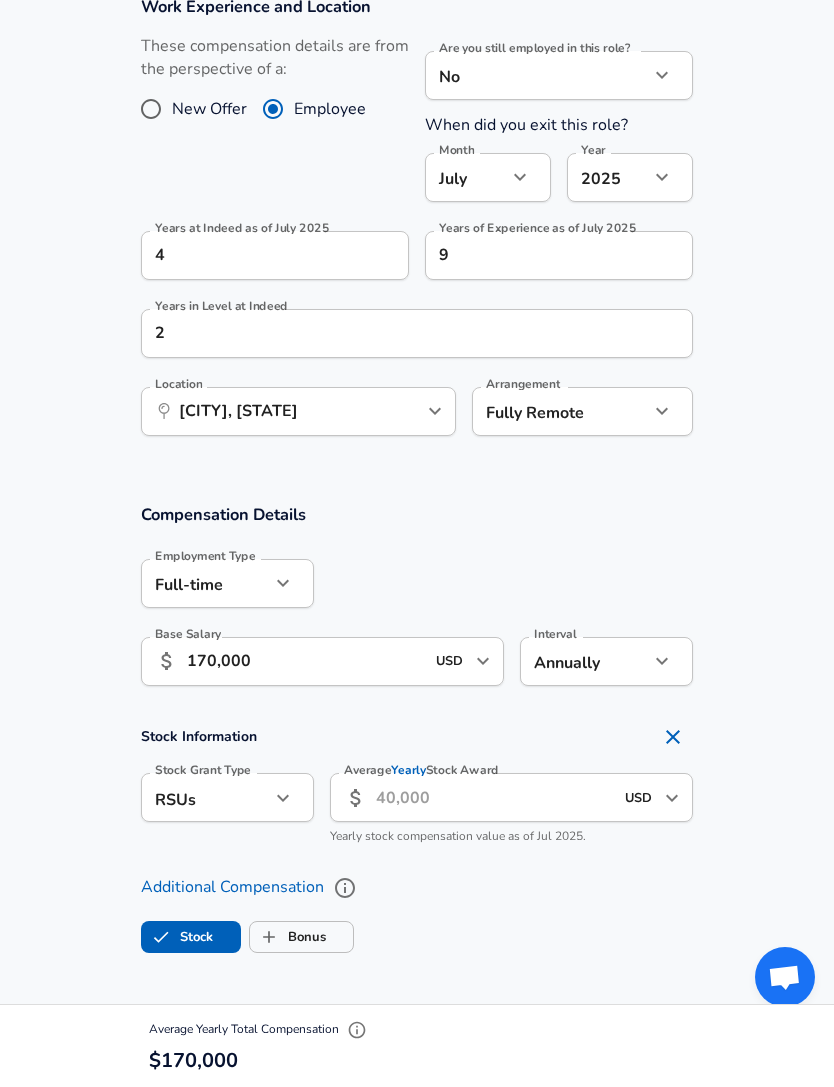 click on "Average  Yearly  Stock Award" at bounding box center (494, 797) 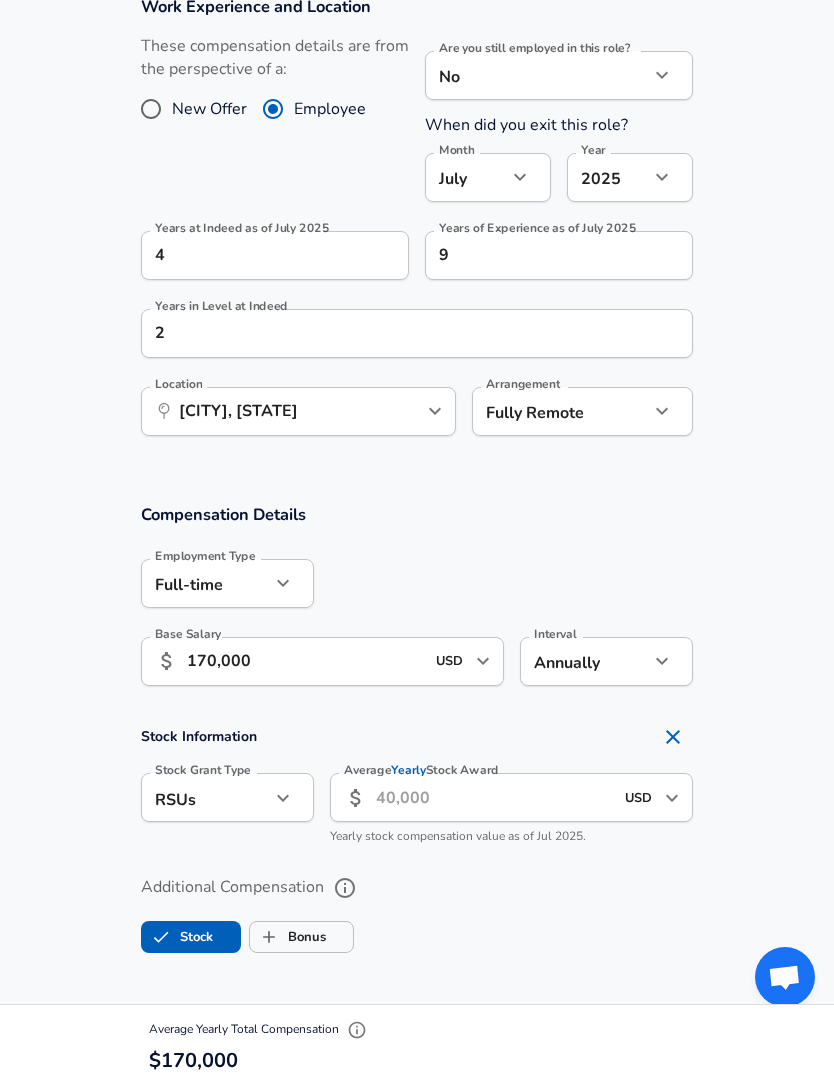 scroll, scrollTop: 930, scrollLeft: 0, axis: vertical 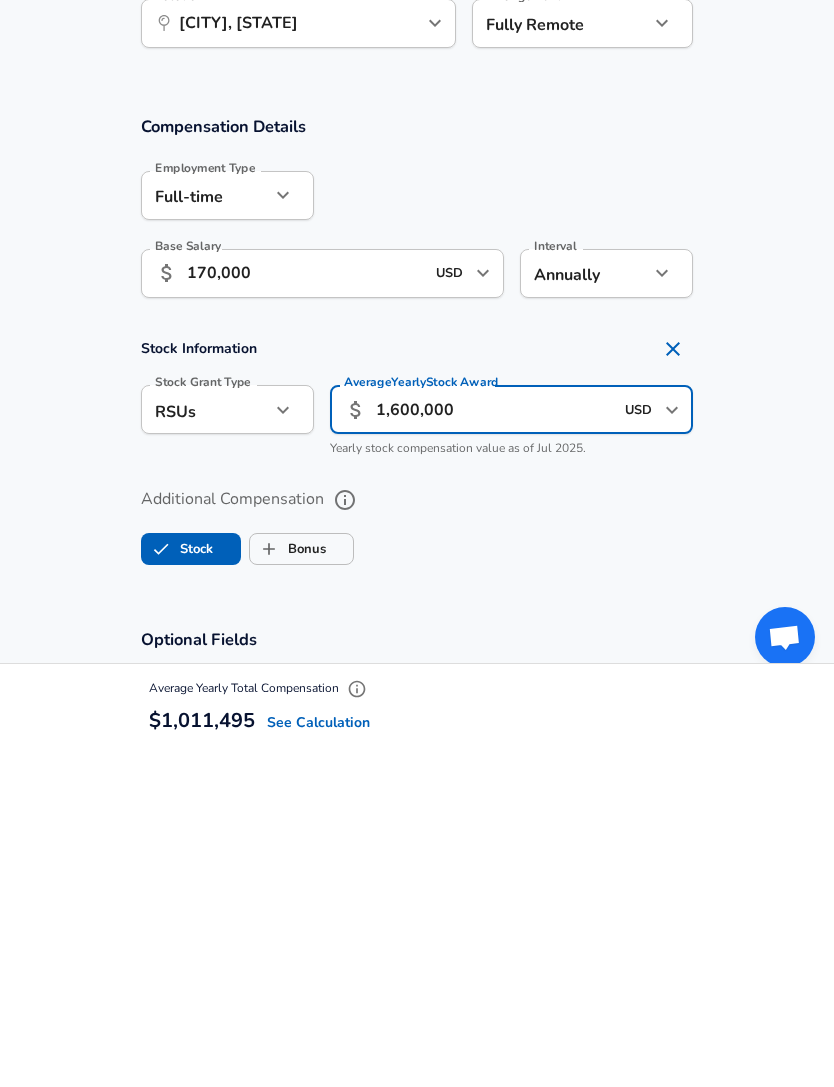 type on "160,000" 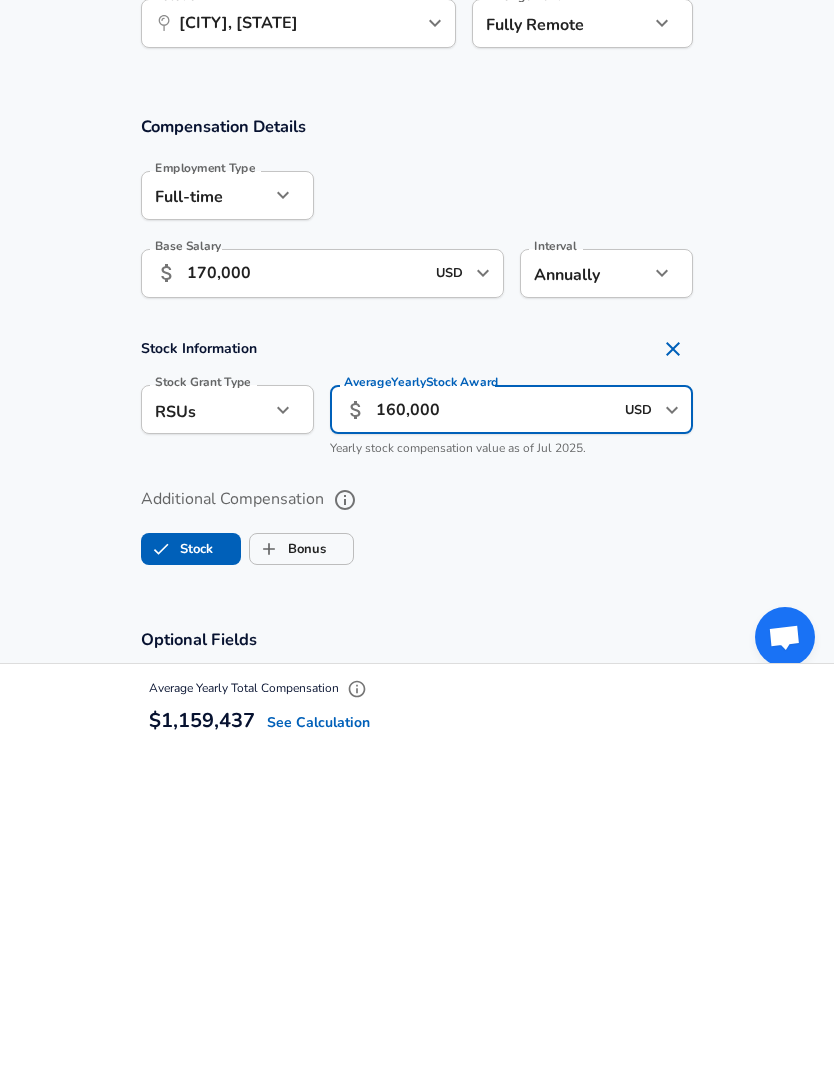 scroll, scrollTop: 1271, scrollLeft: 0, axis: vertical 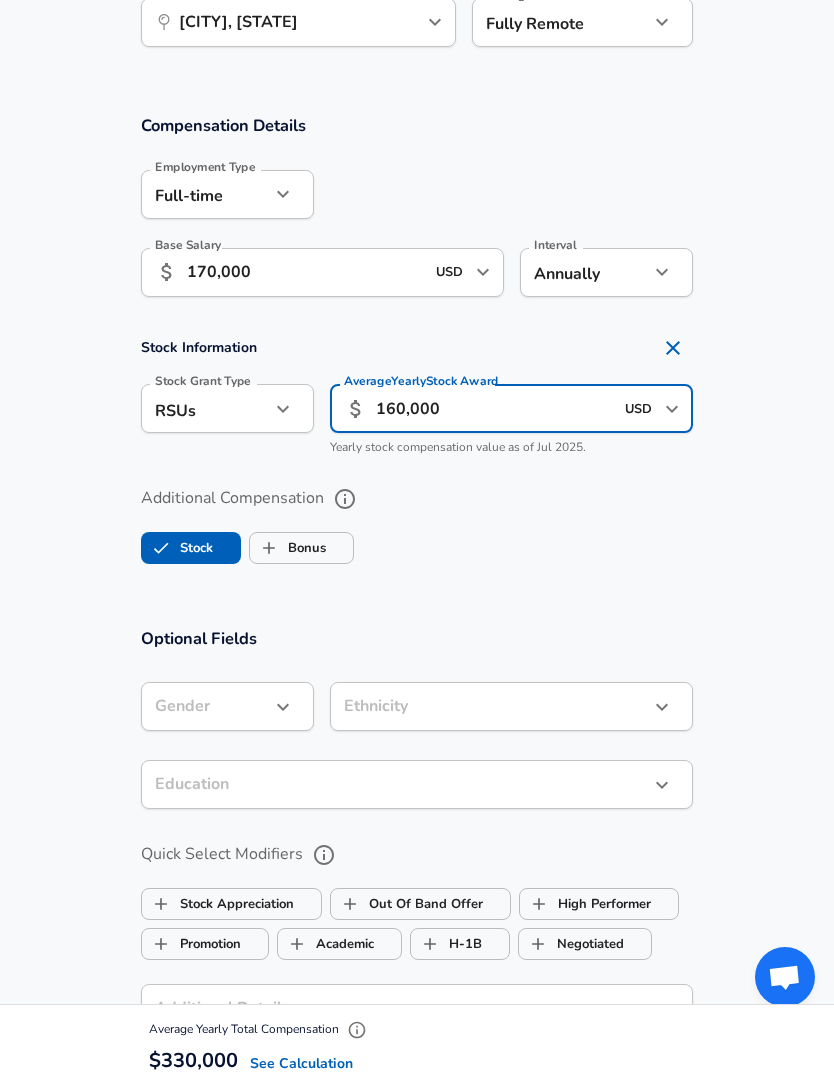 click on "Bonus" at bounding box center [269, 548] 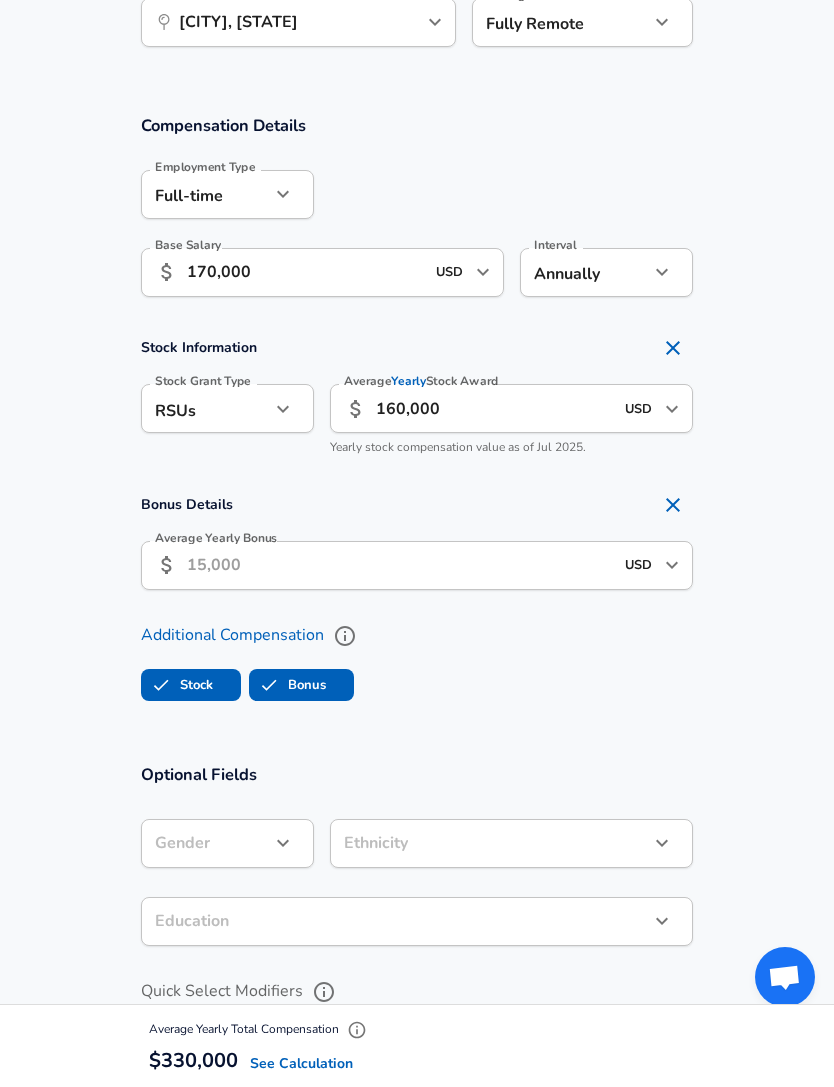 checkbox on "true" 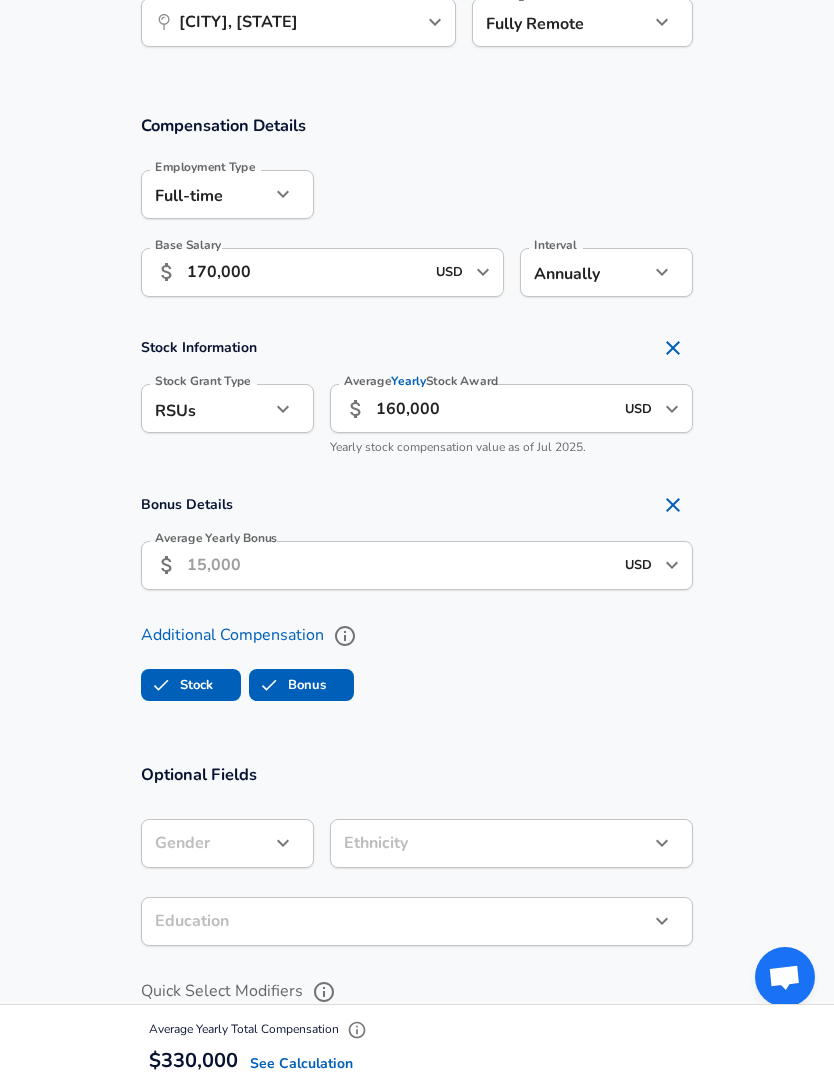 click on "Average Yearly Bonus" at bounding box center [400, 565] 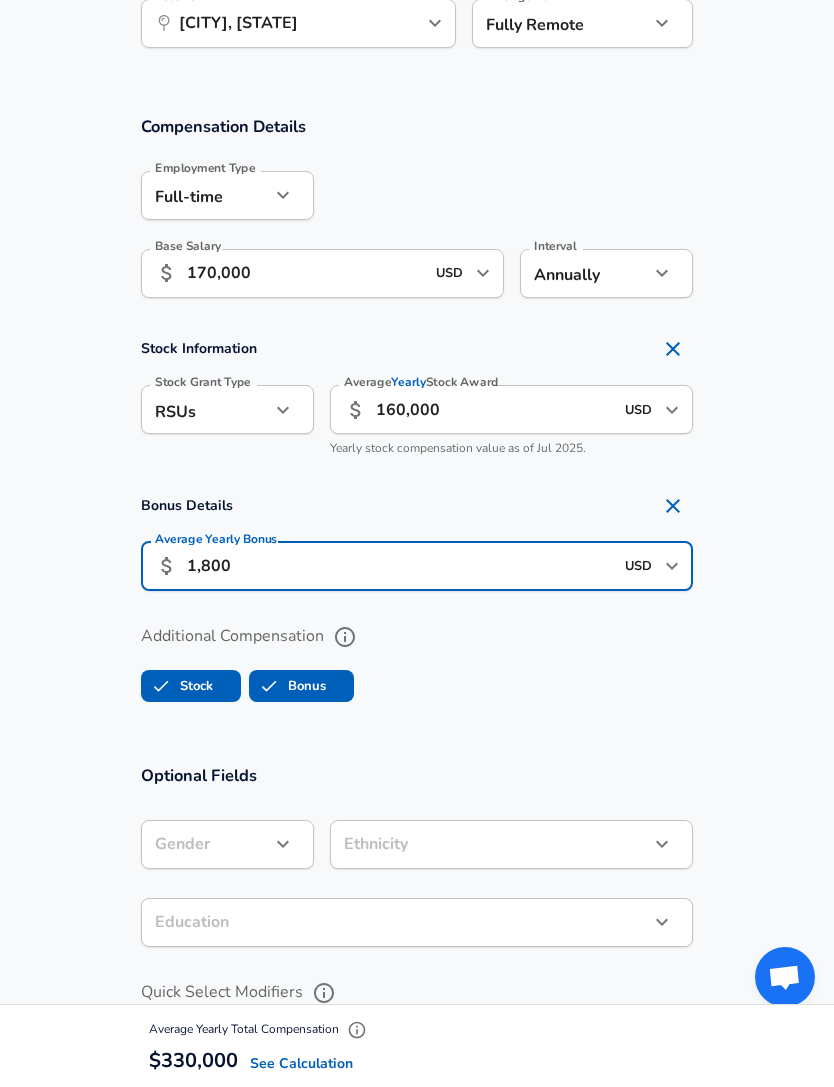 type on "18,000" 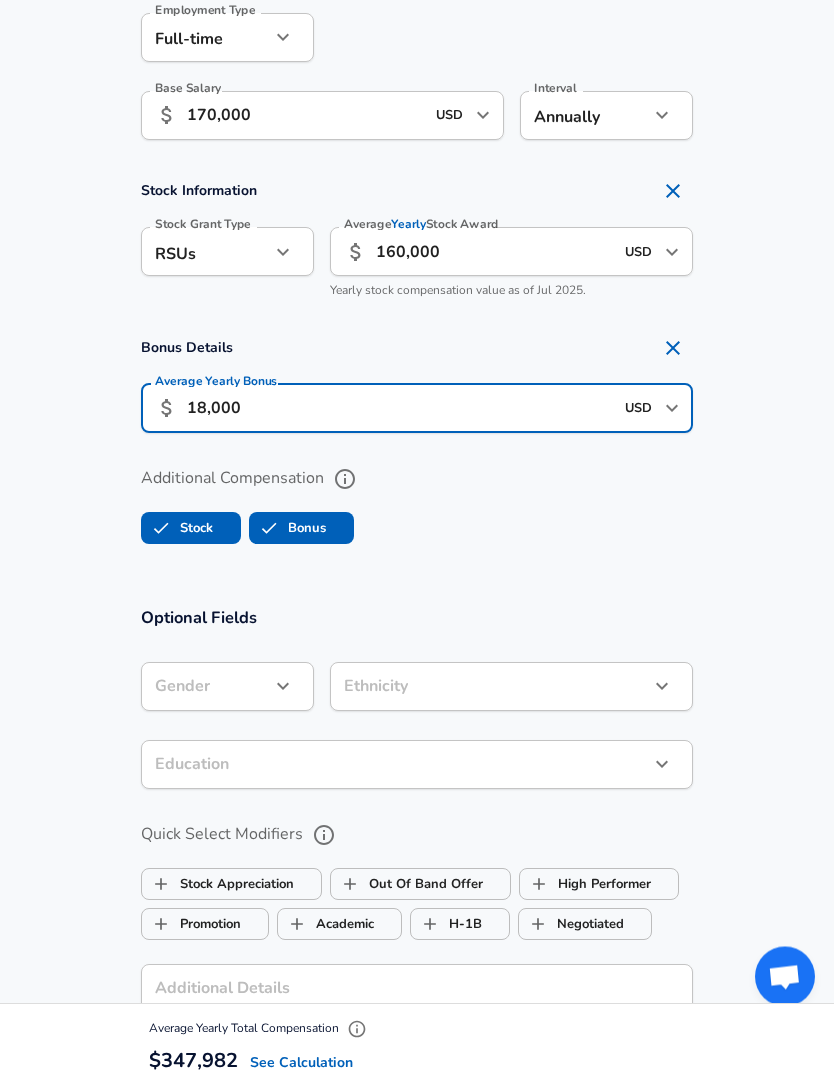 scroll, scrollTop: 1439, scrollLeft: 0, axis: vertical 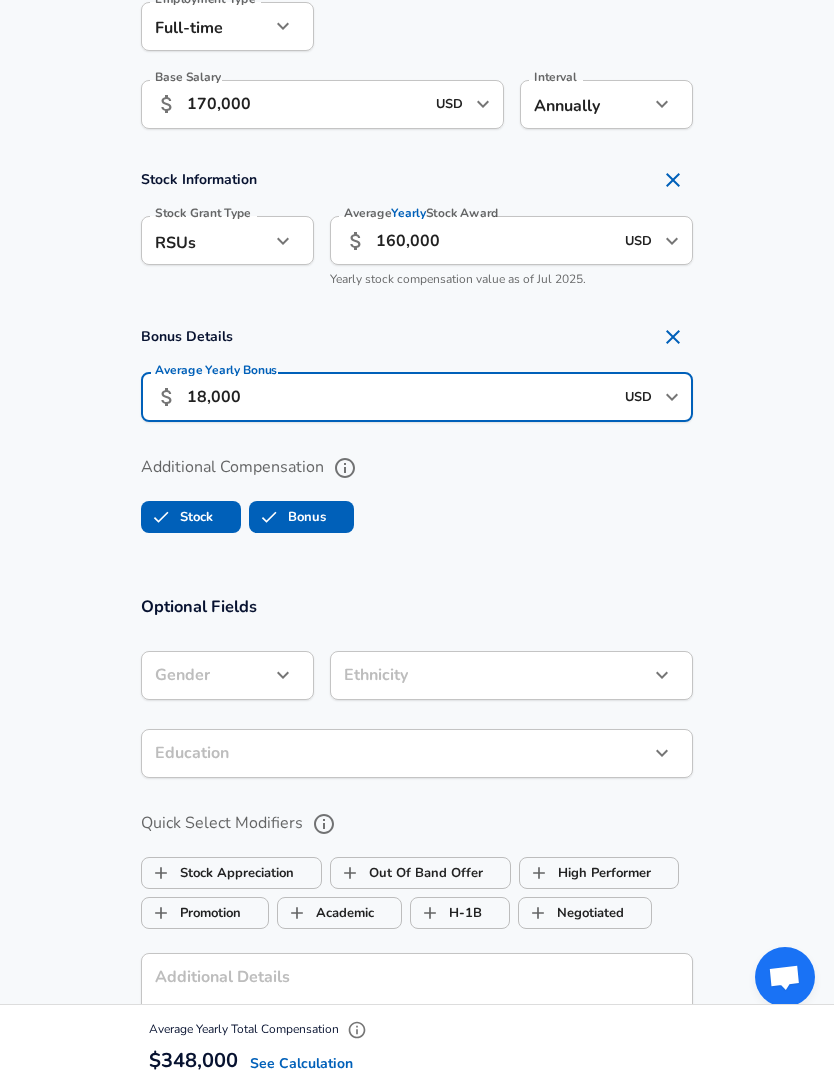 click on "Company Indeed Company Title Product Manager Title Job Family Product Manager Job Family Select Specialization Internal Internal Select Specialization Level L4 / Senior Product Manager Level Work Experience and Location New Offer Employee No no July" at bounding box center (417, -896) 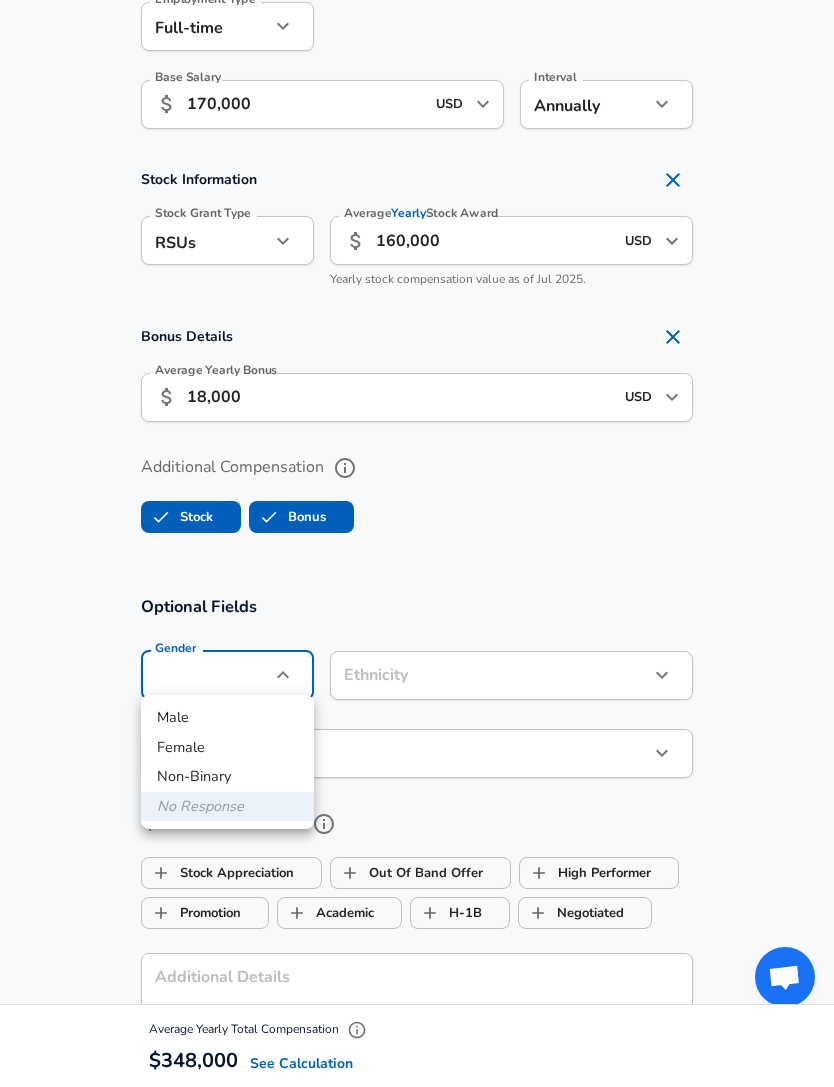click on "Male" at bounding box center [227, 718] 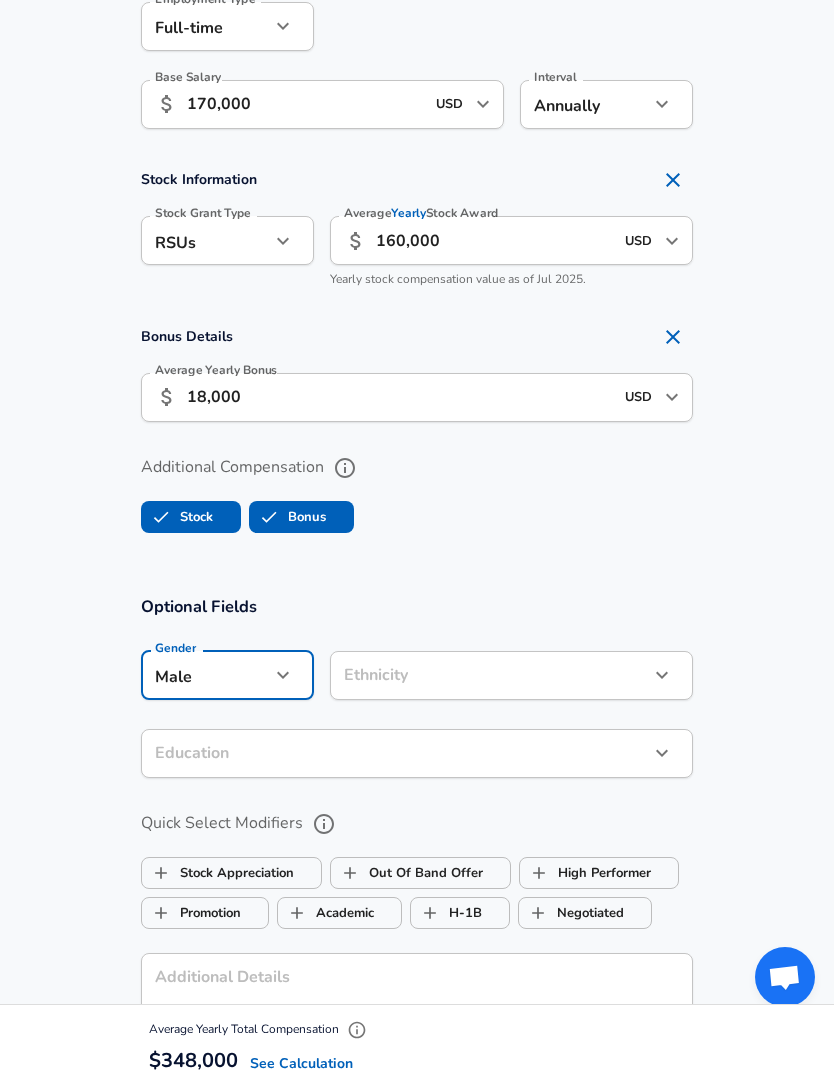type on "male" 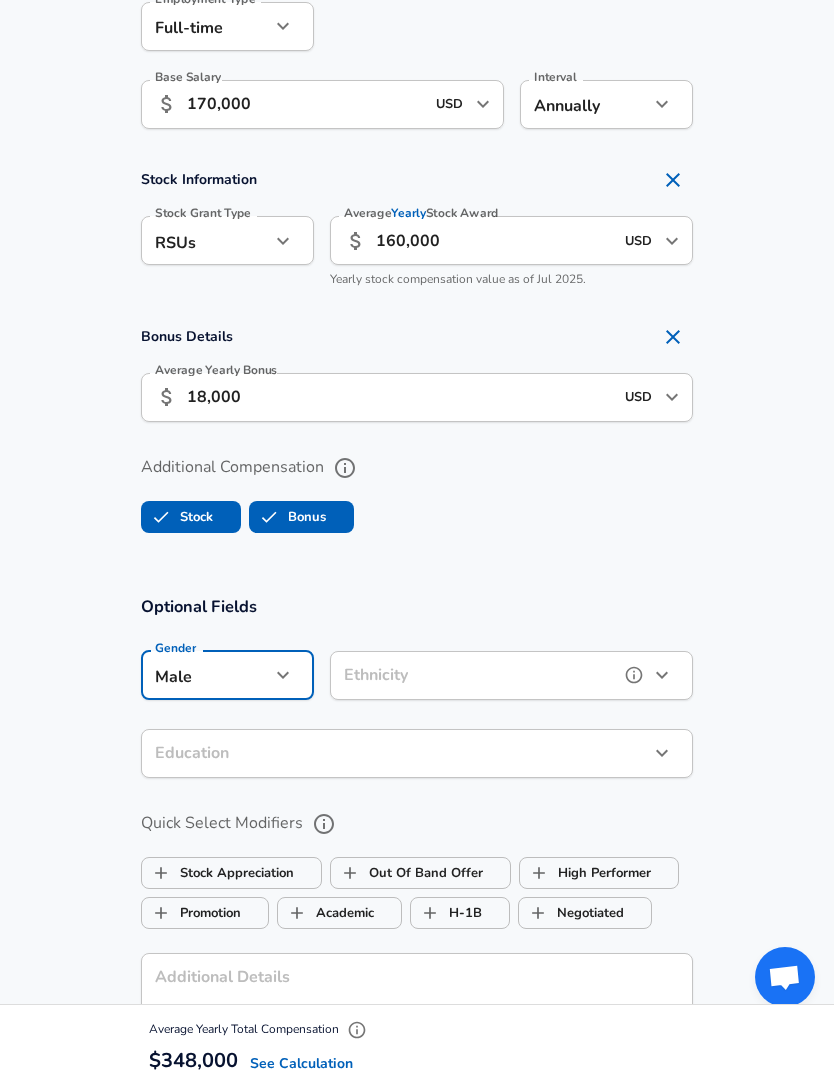 click 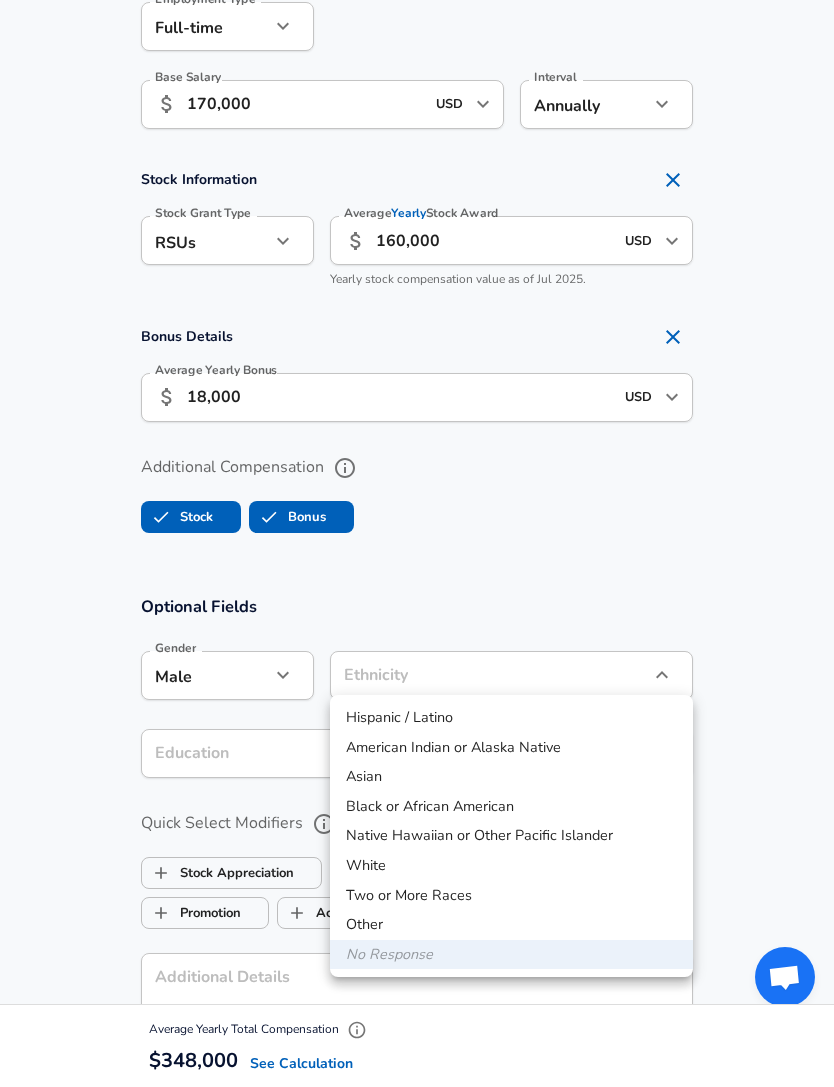 click on "White" at bounding box center [511, 866] 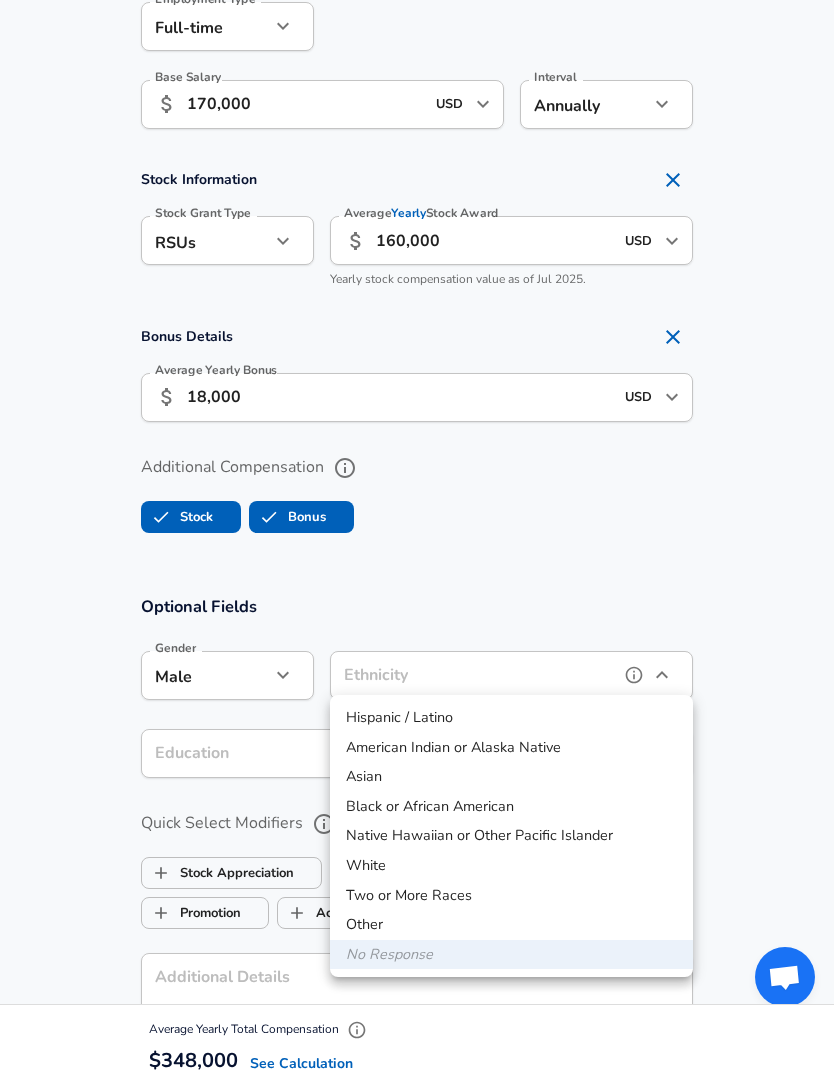 type on "White" 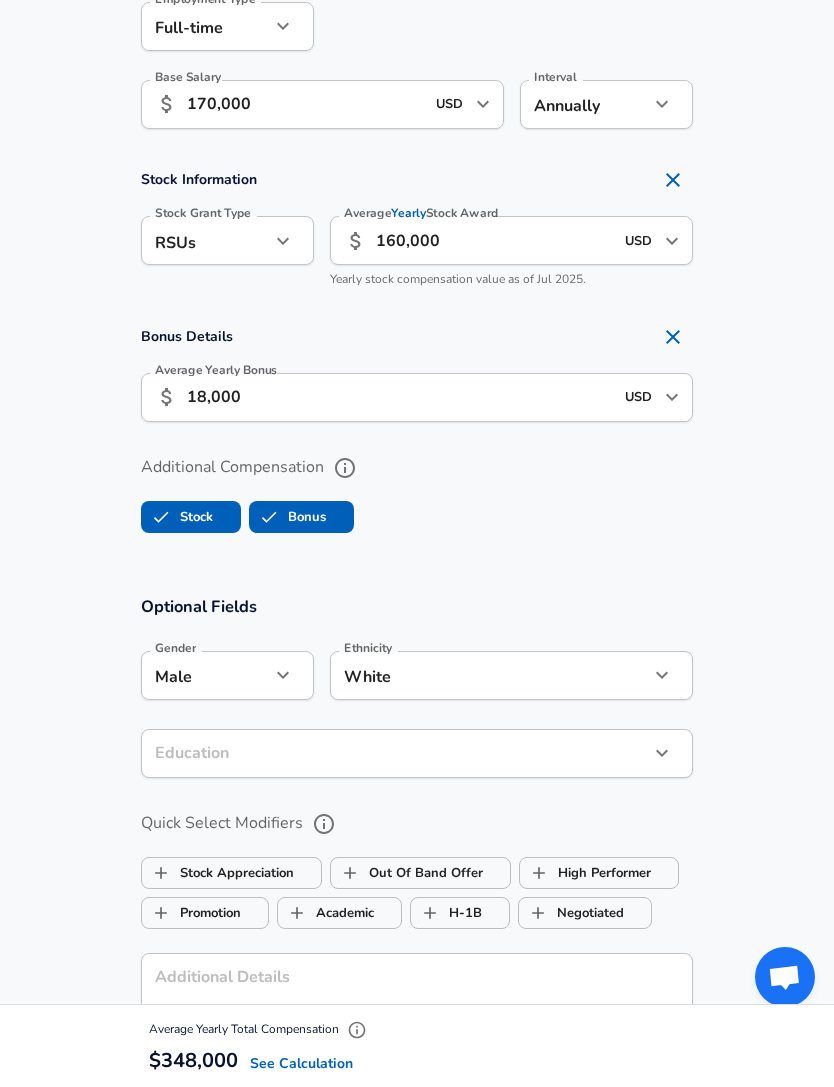 click on "Company Indeed Company Title Product Manager Title Job Family Product Manager Job Family Select Specialization Internal Internal Select Specialization Level L4 / Senior Product Manager Level Work Experience and Location New Offer Employee No no July" at bounding box center (417, -896) 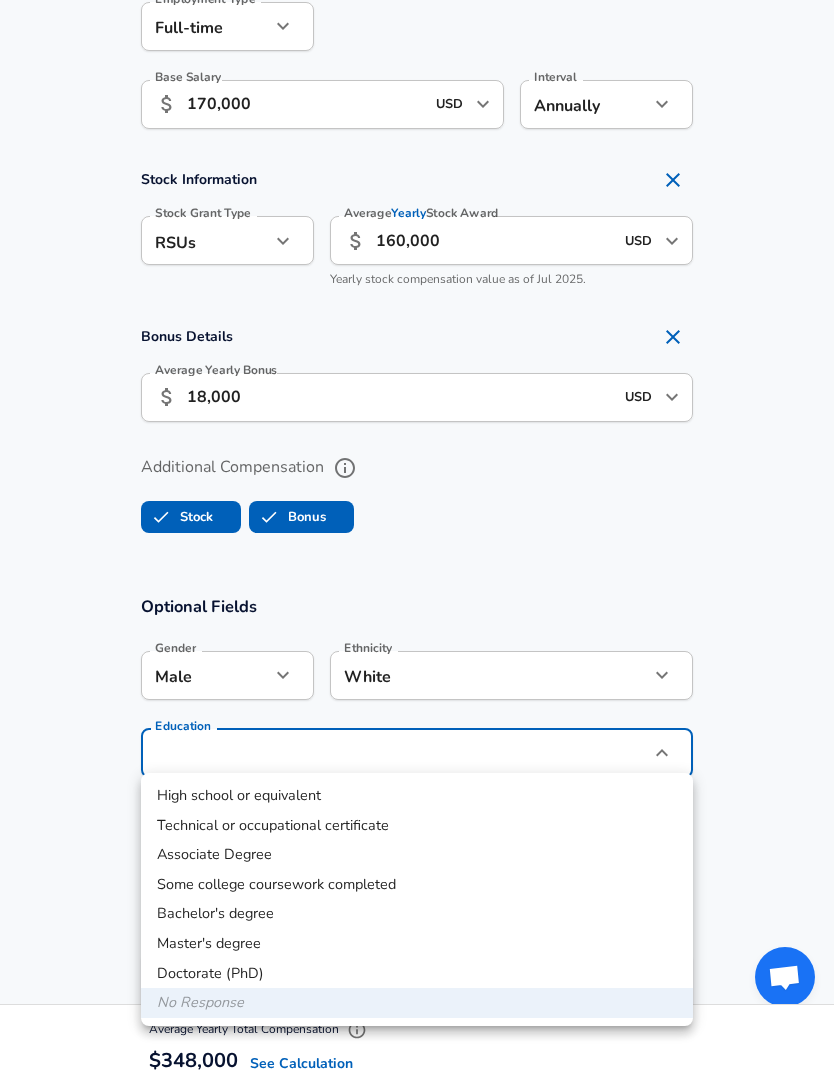 click on "Bachelor's degree" at bounding box center [417, 914] 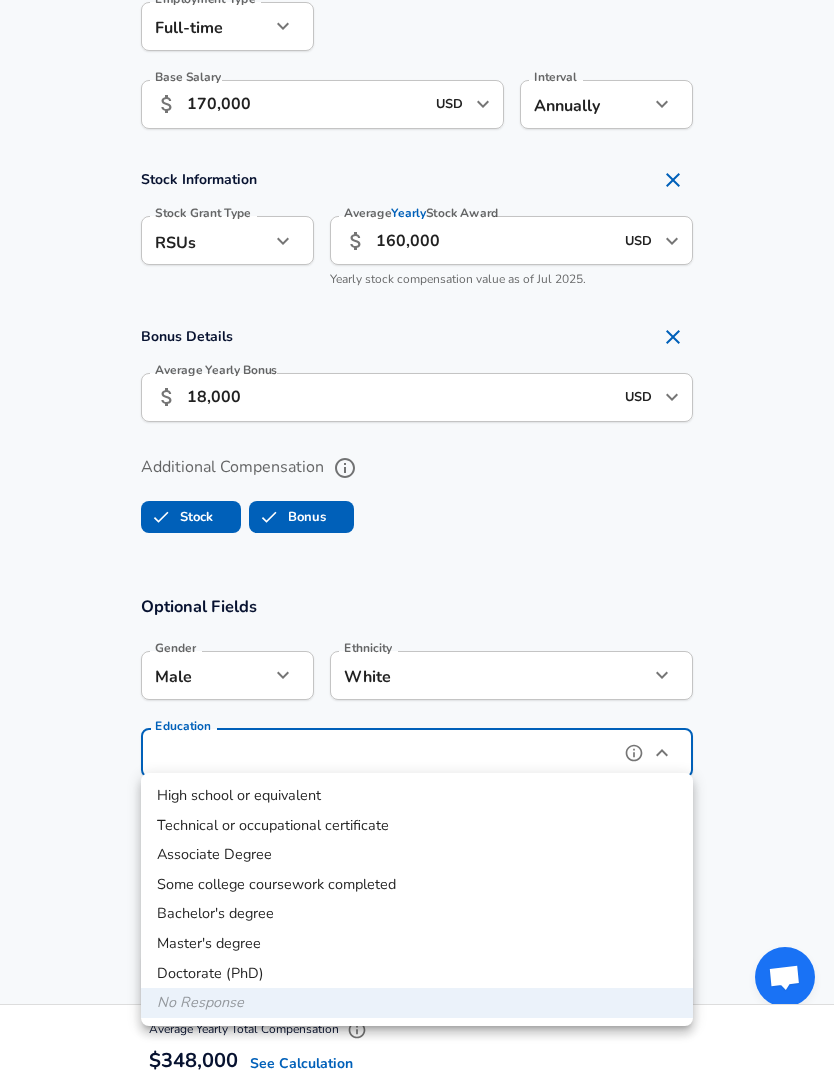 type on "Bachelors degree" 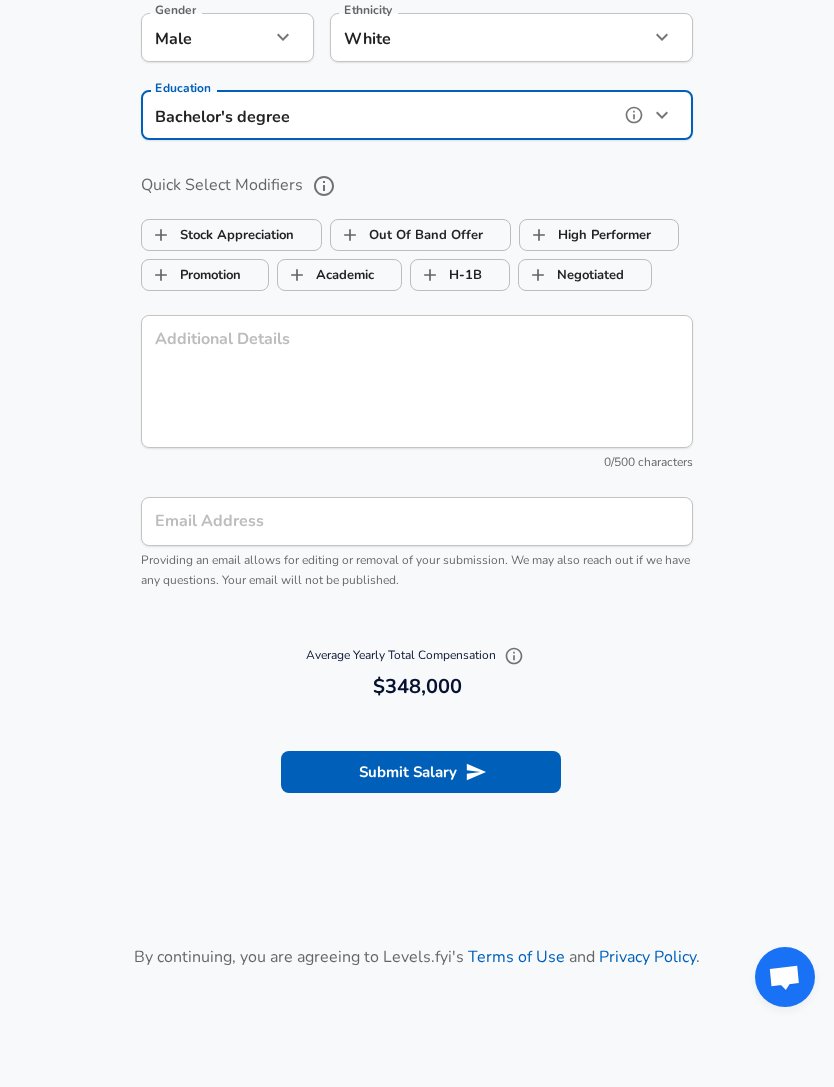 scroll, scrollTop: 2084, scrollLeft: 0, axis: vertical 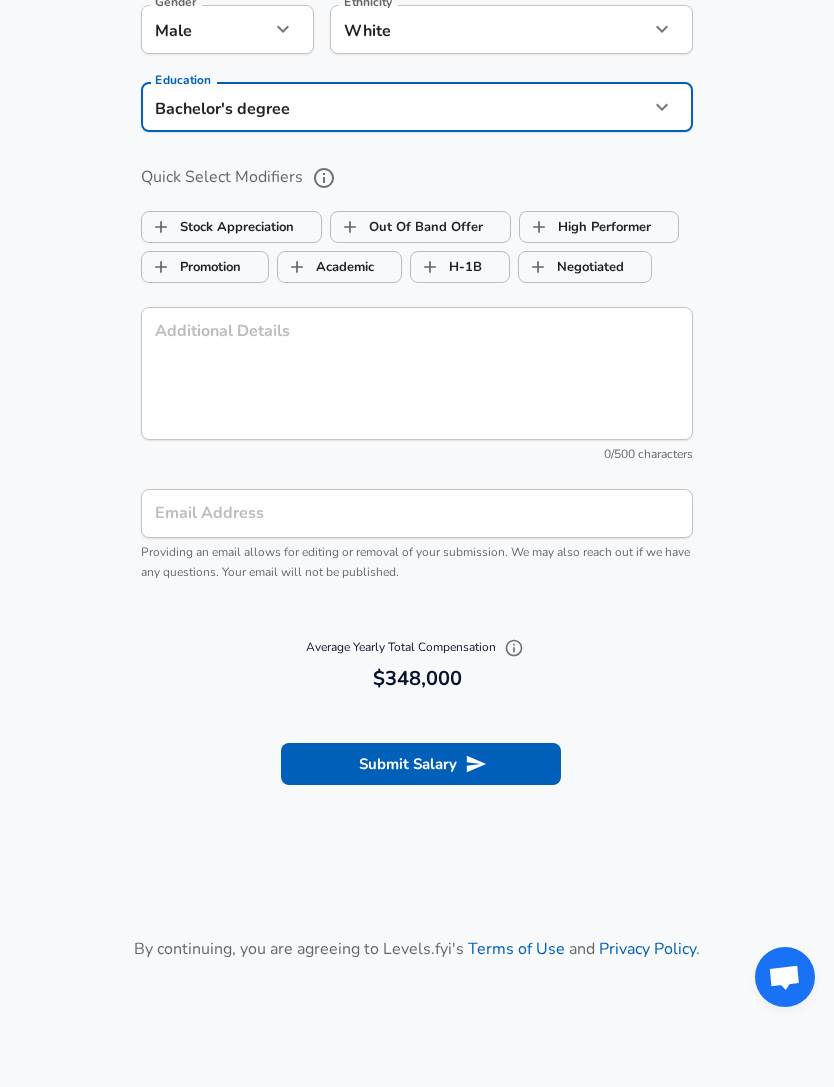 click on "Email Address Email Address   Providing an email allows for editing or removal of your submission. We may also reach out if we have any questions. Your email will not be published." at bounding box center (417, 536) 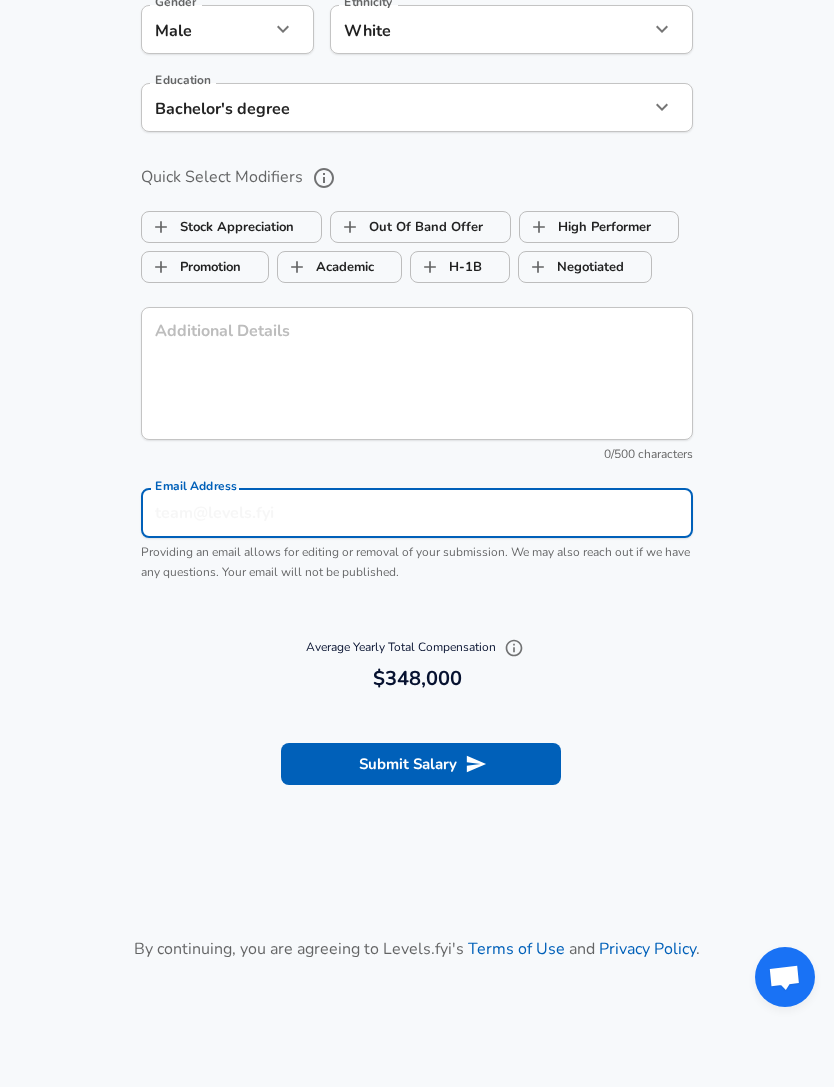 scroll, scrollTop: 2084, scrollLeft: 0, axis: vertical 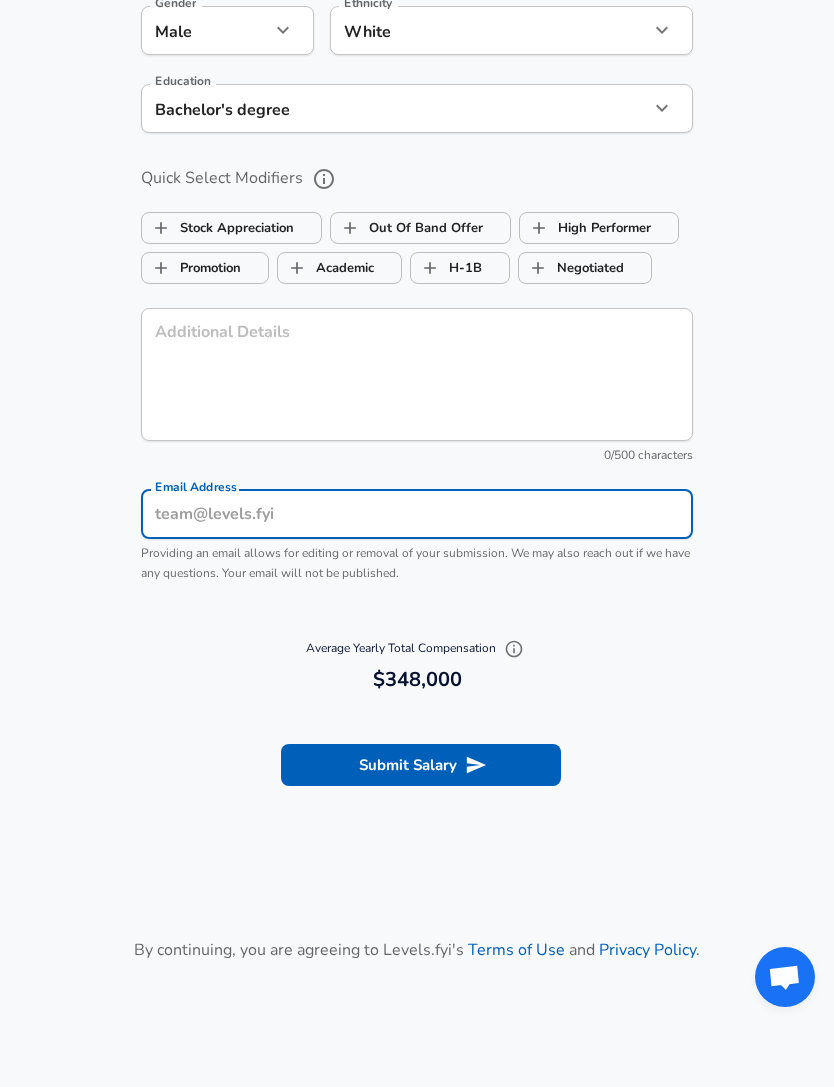 type on "[EMAIL]" 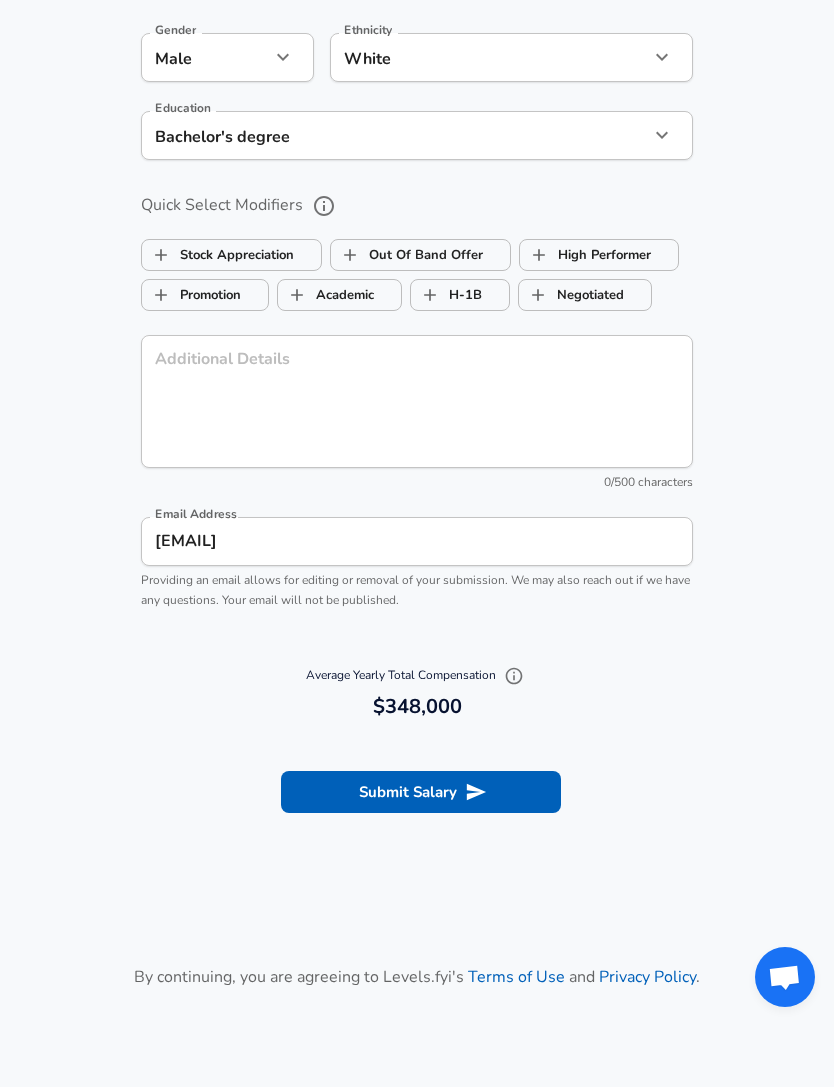 scroll, scrollTop: 2153, scrollLeft: 0, axis: vertical 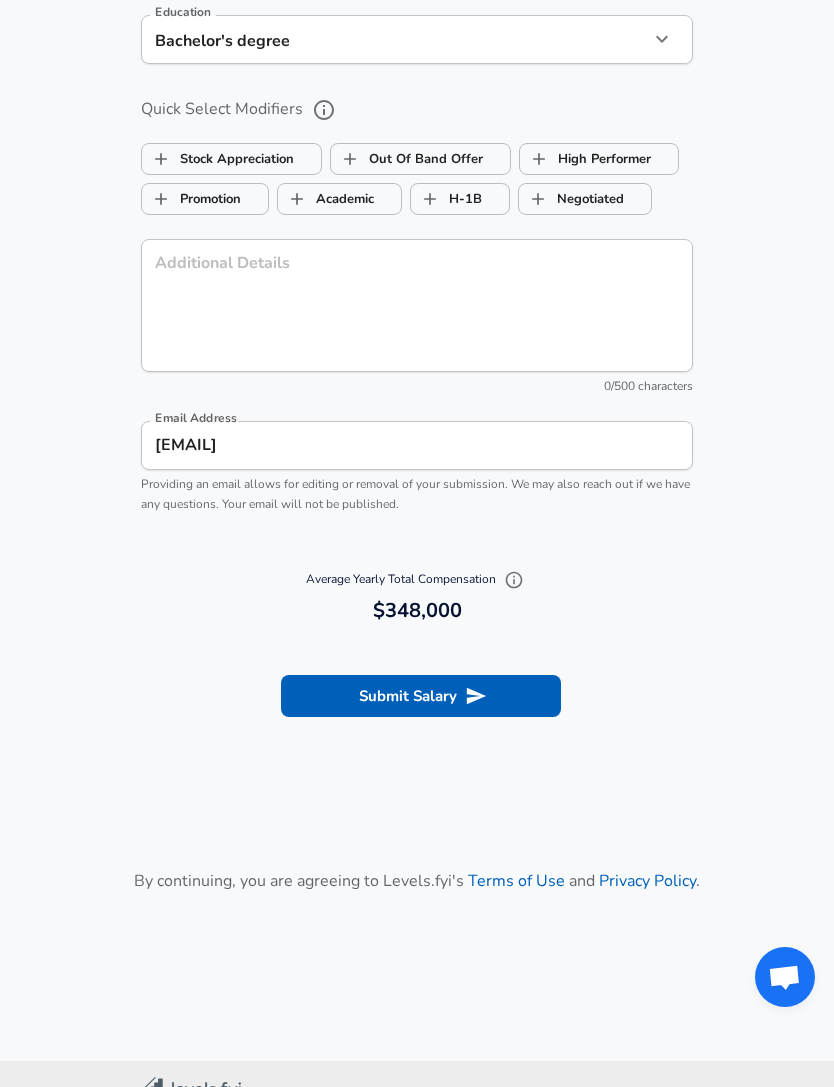click on "Submit Salary" at bounding box center (421, 696) 